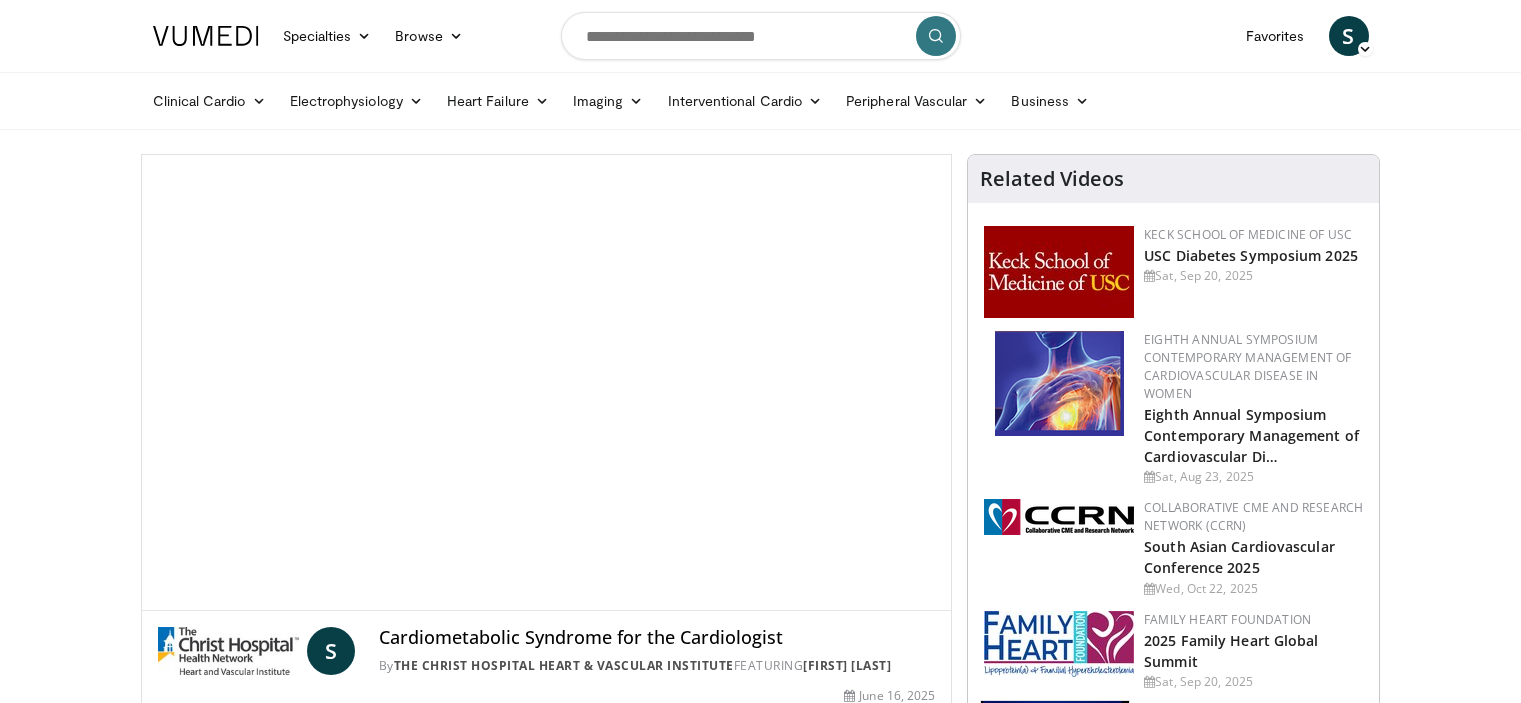 scroll, scrollTop: 0, scrollLeft: 0, axis: both 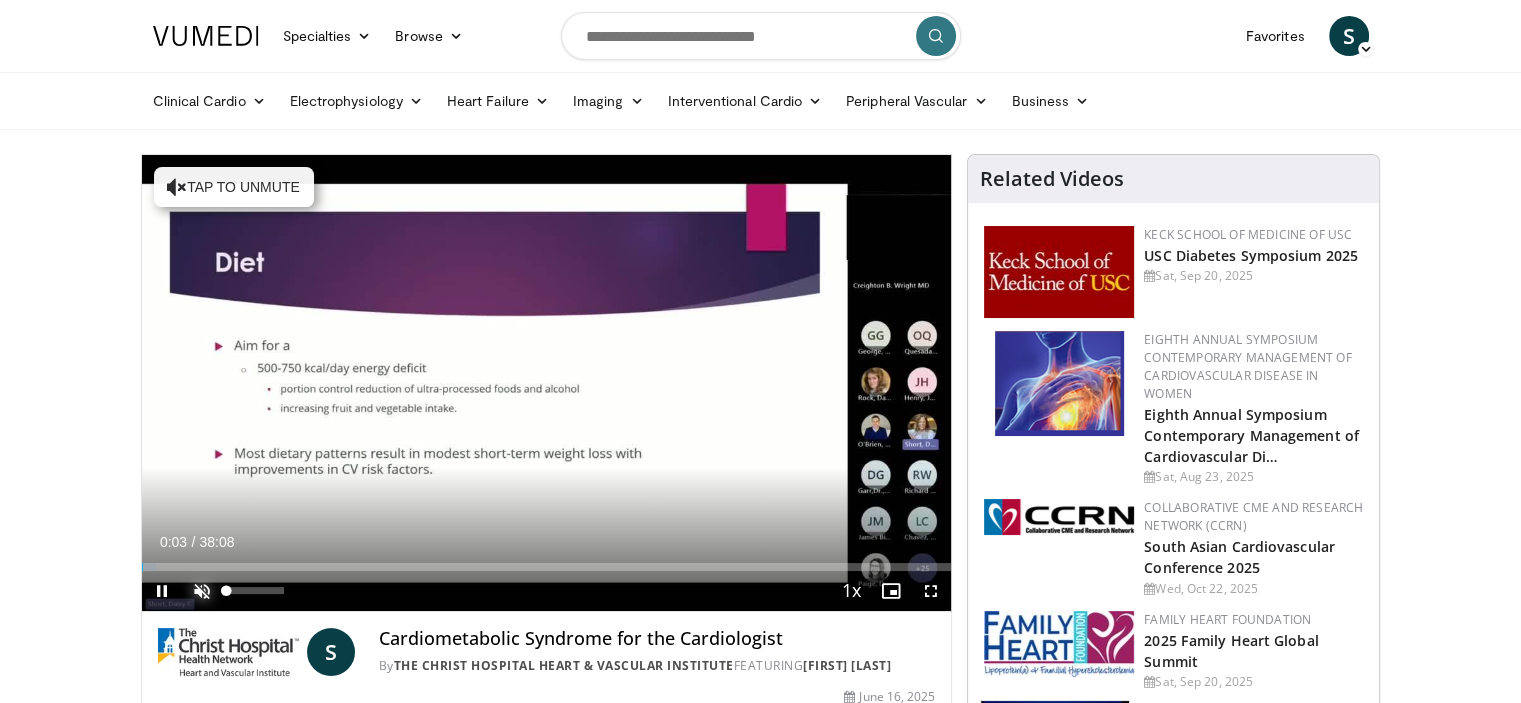 click at bounding box center (202, 591) 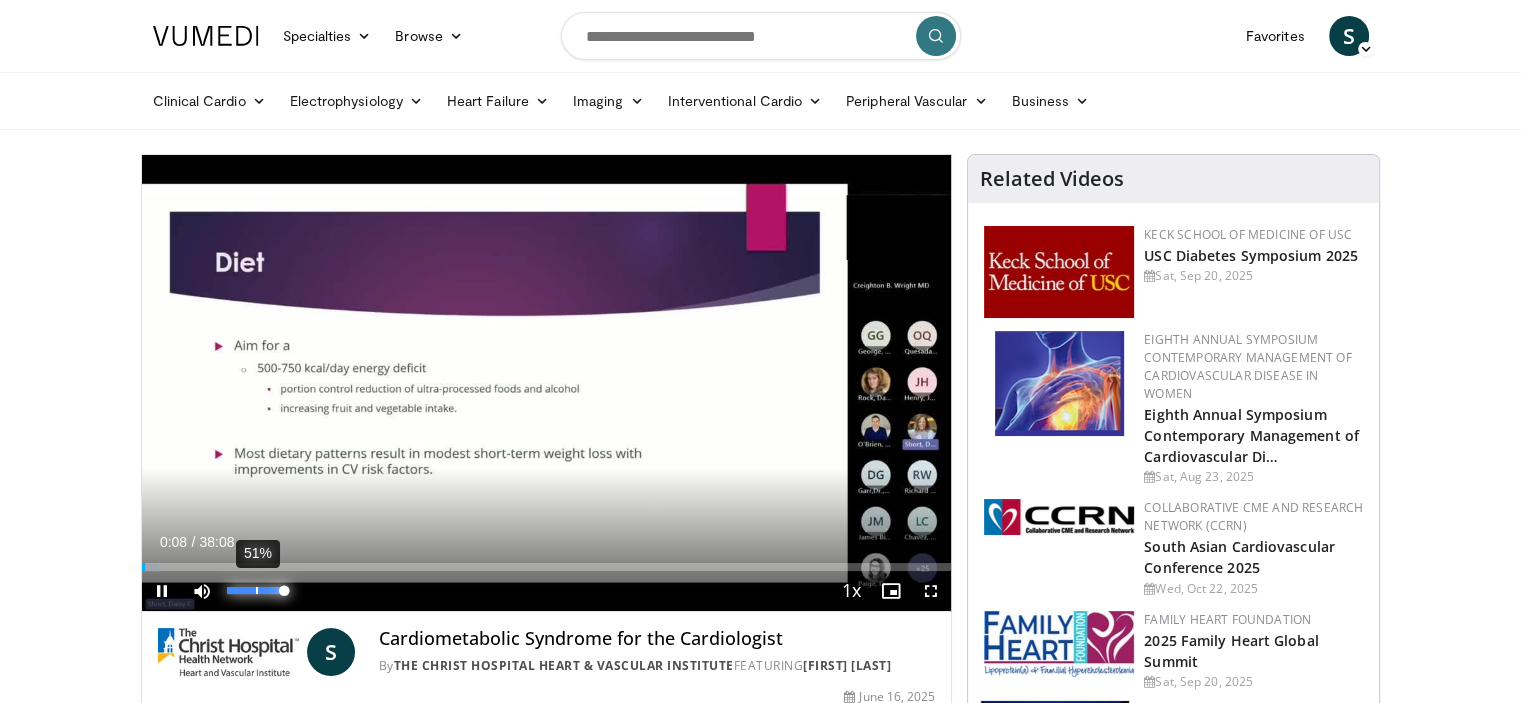 drag, startPoint x: 284, startPoint y: 587, endPoint x: 256, endPoint y: 591, distance: 28.284271 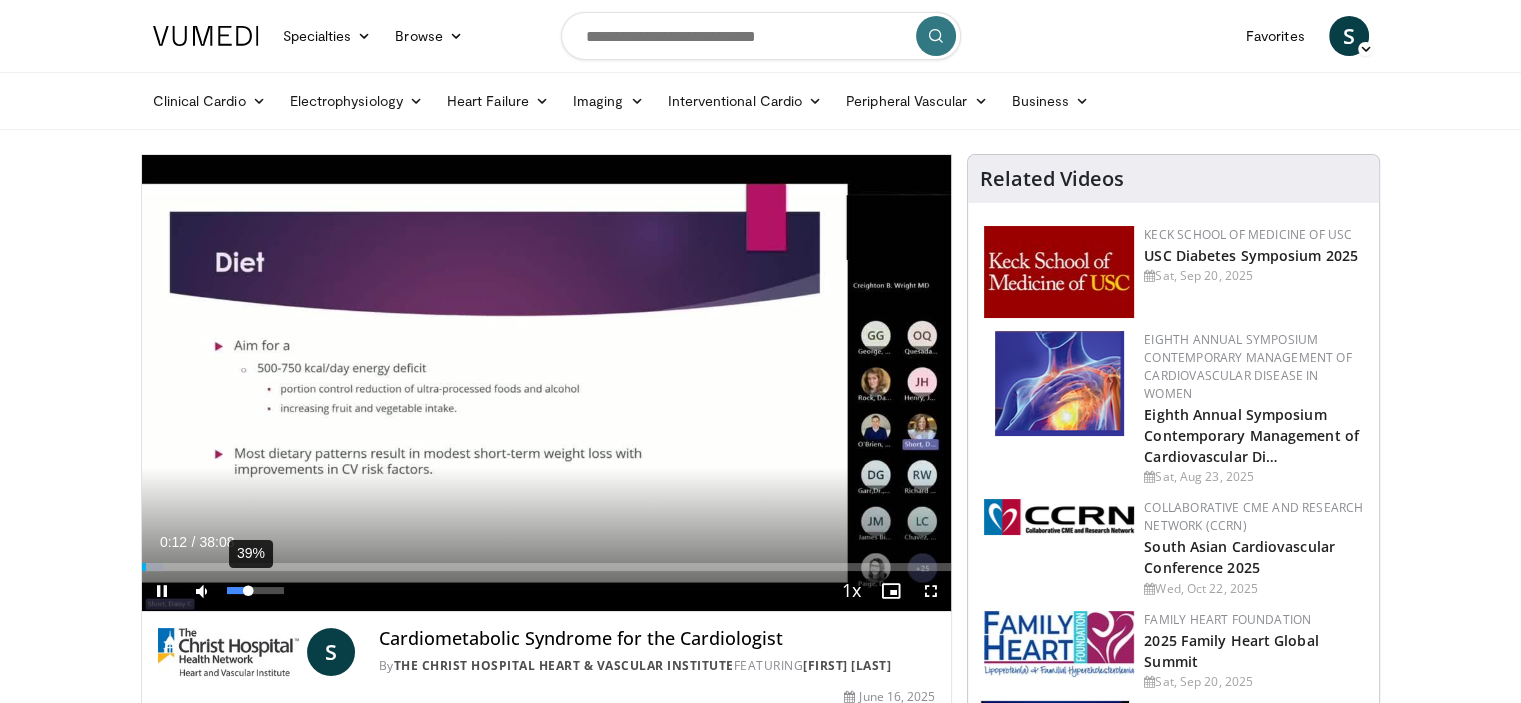 click on "39%" at bounding box center (256, 591) 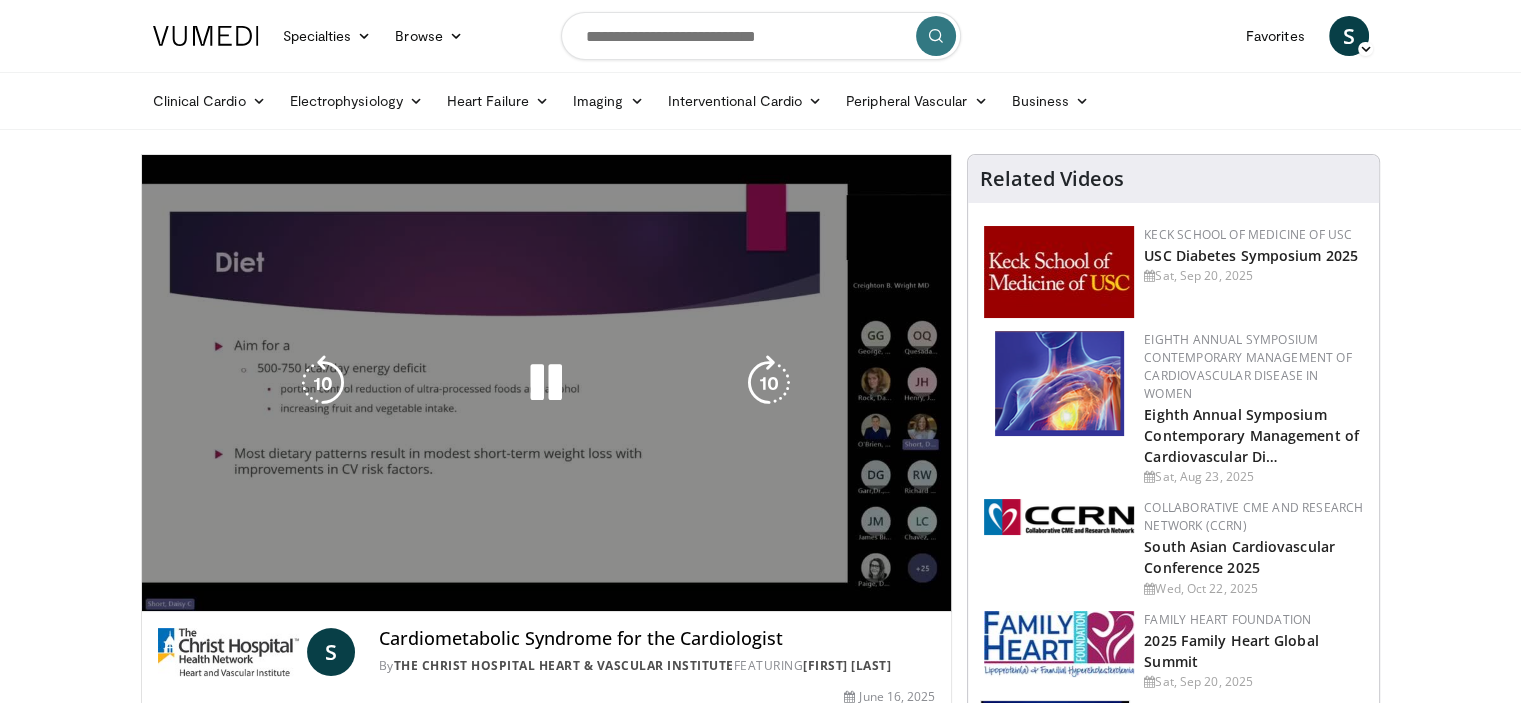 click on "**********" at bounding box center [547, 383] 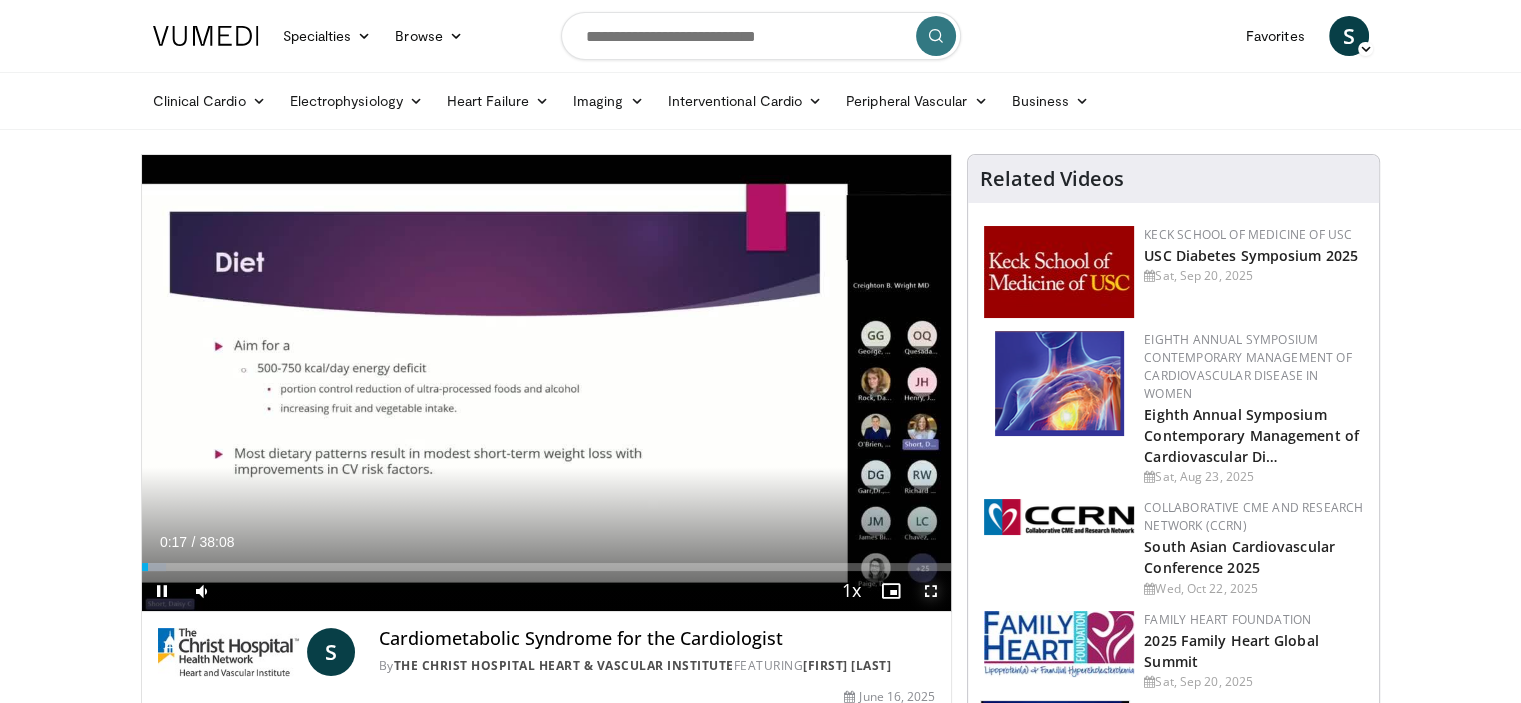 click at bounding box center [931, 591] 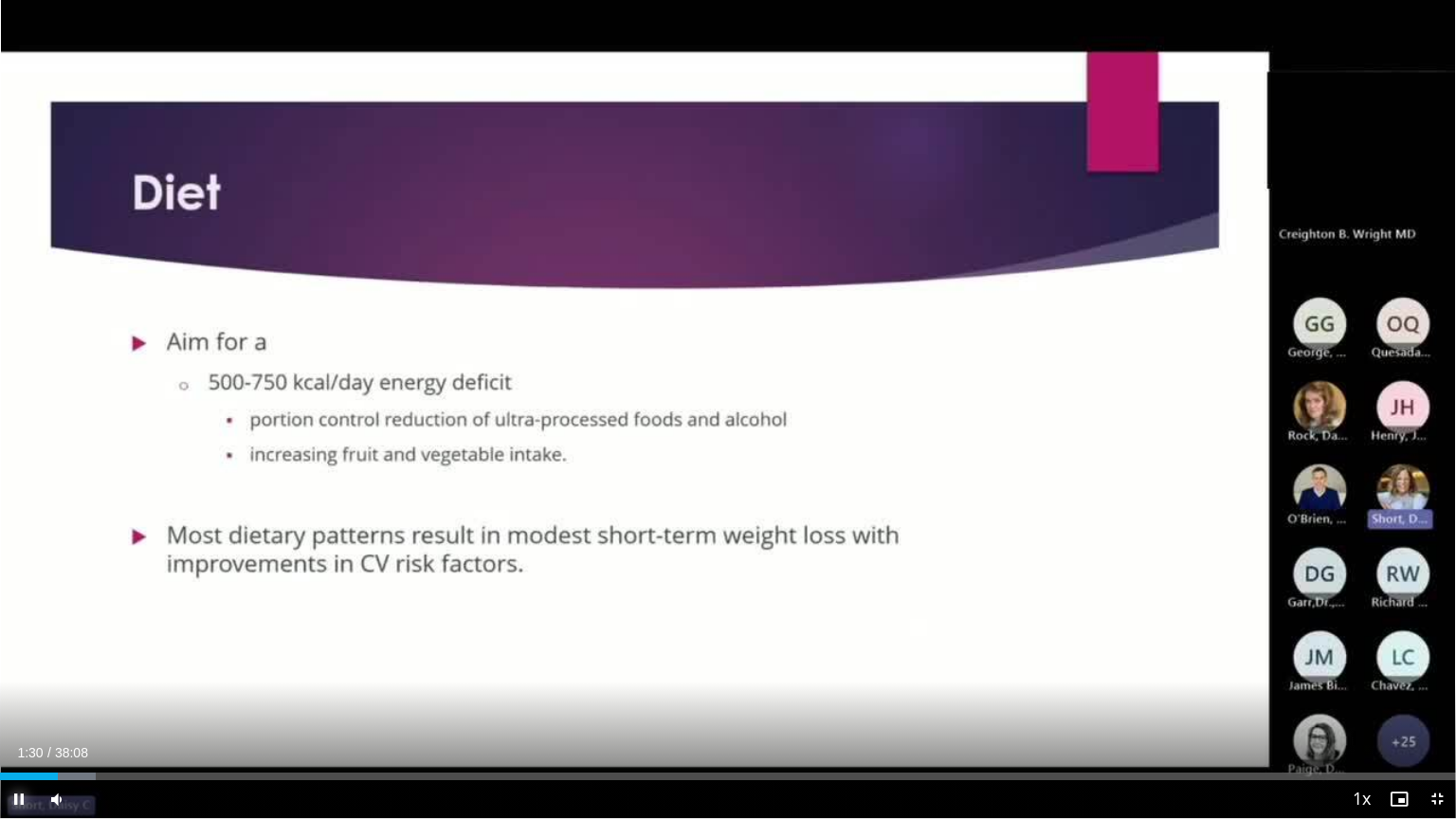 click at bounding box center (19, 799) 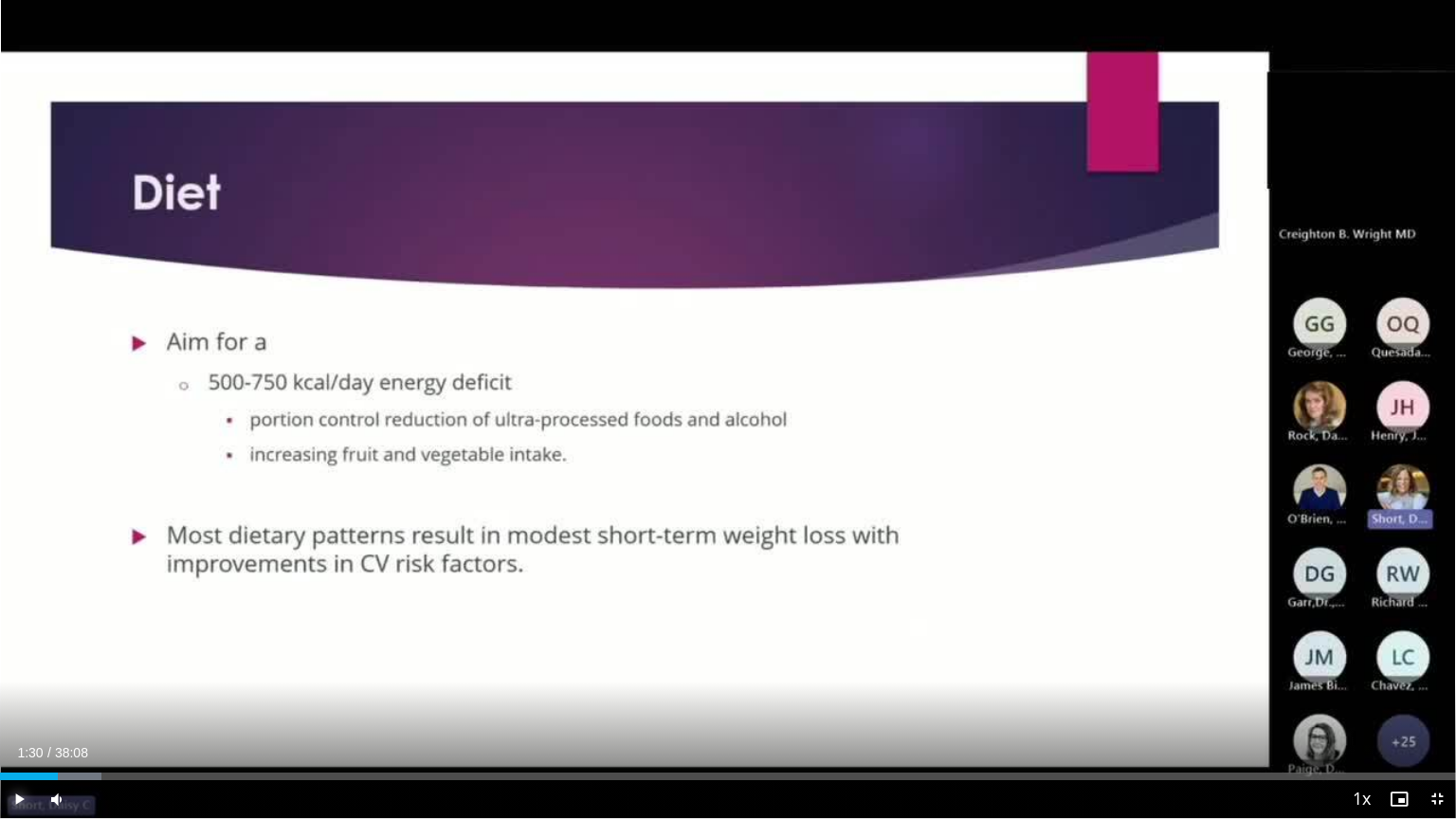 click at bounding box center [19, 799] 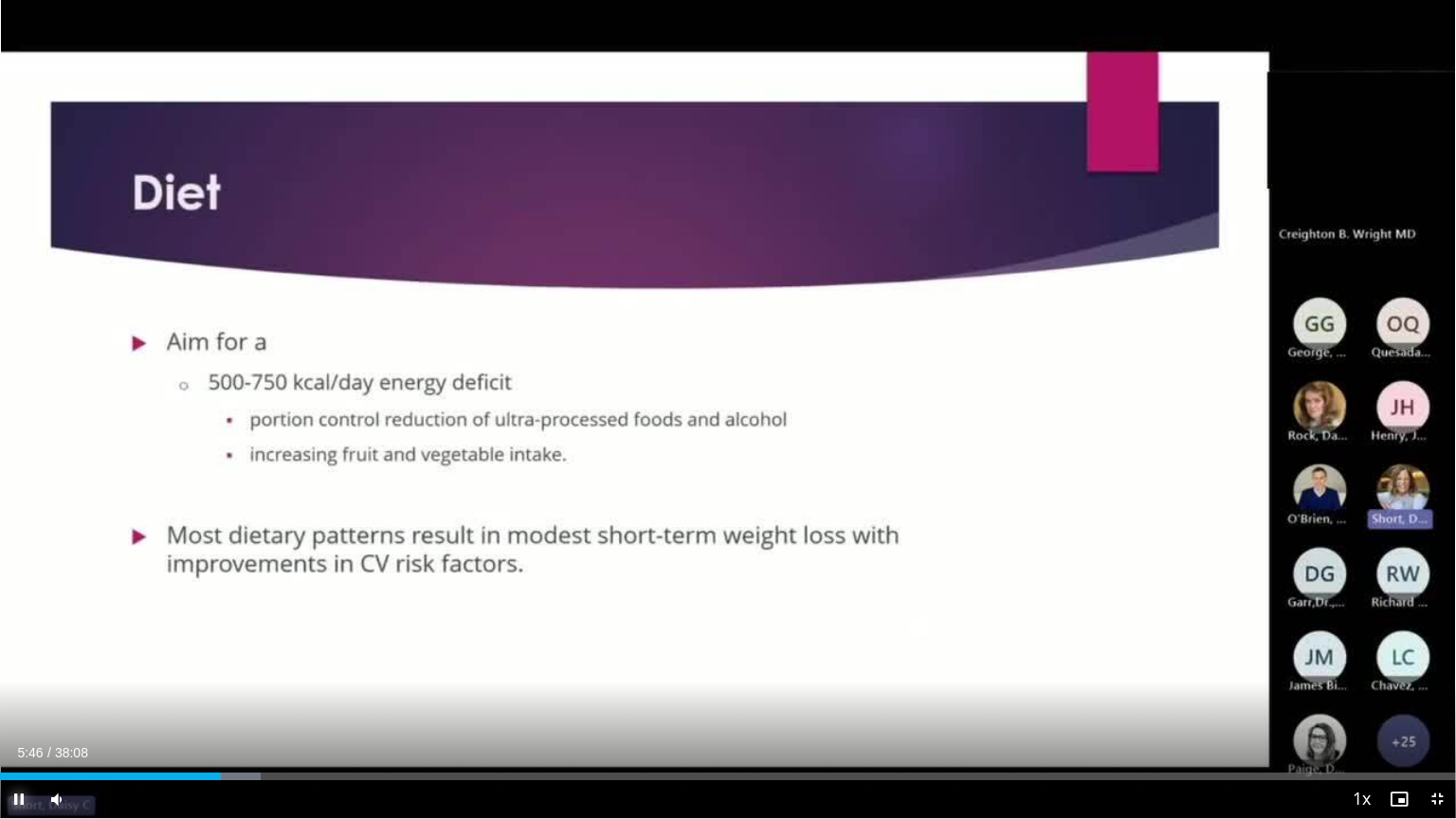click at bounding box center (19, 799) 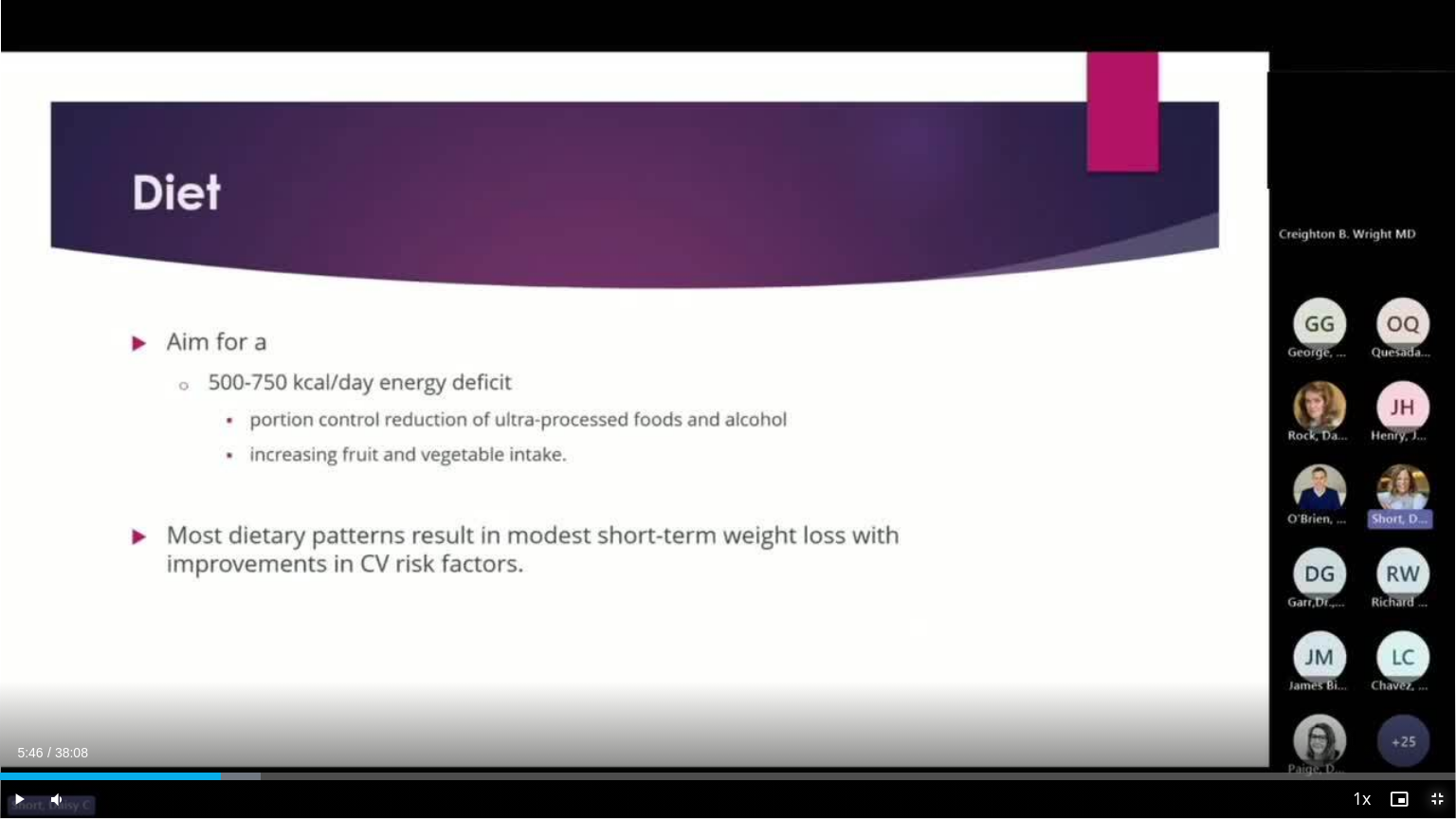 click at bounding box center (1437, 799) 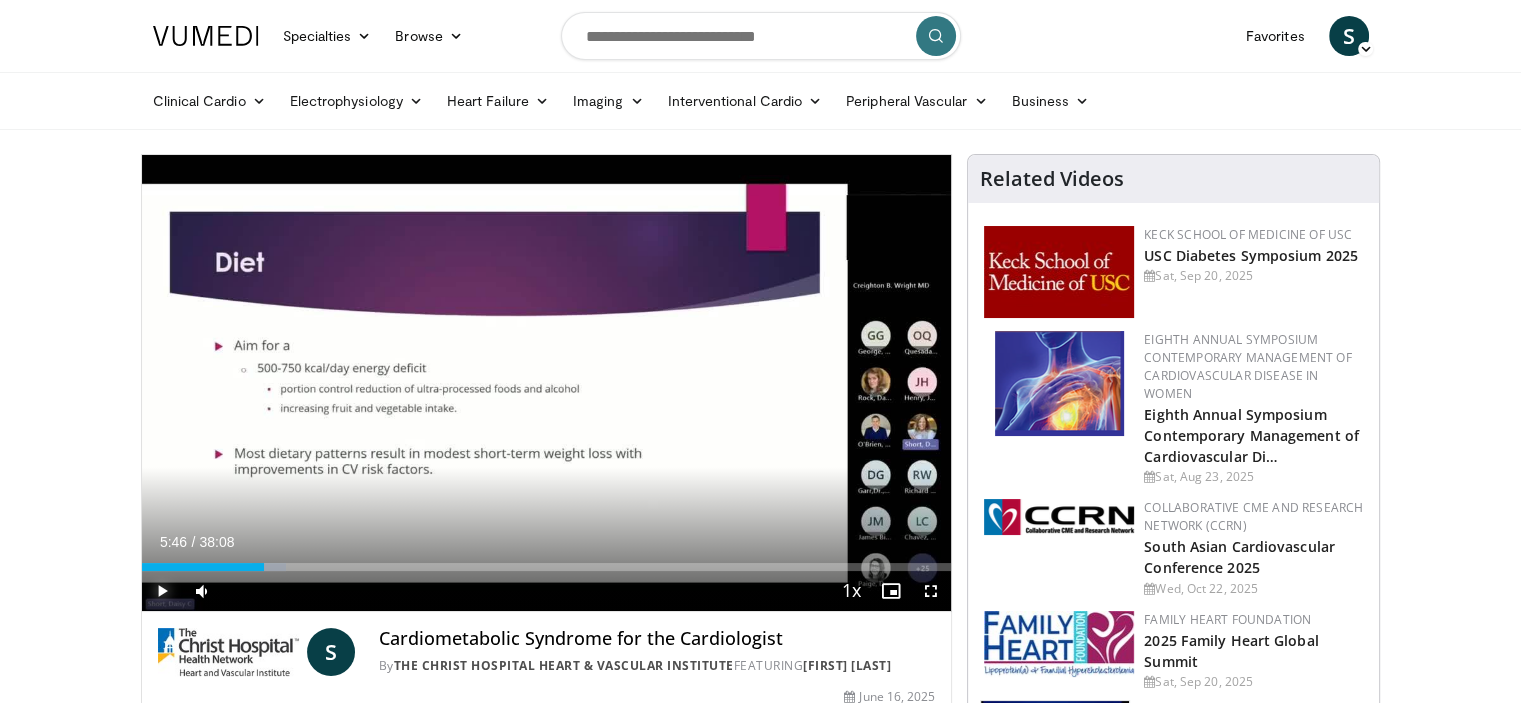 click at bounding box center [162, 591] 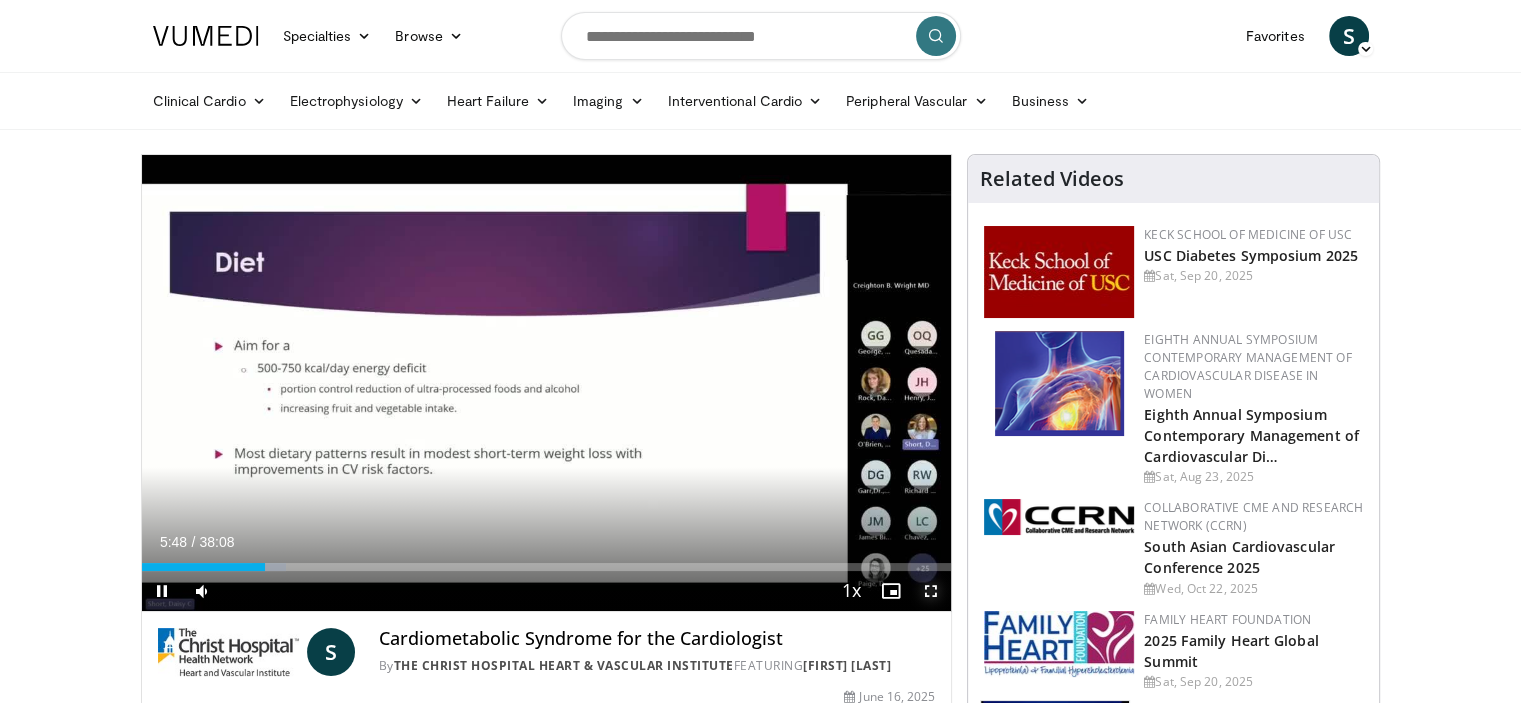 click at bounding box center (931, 591) 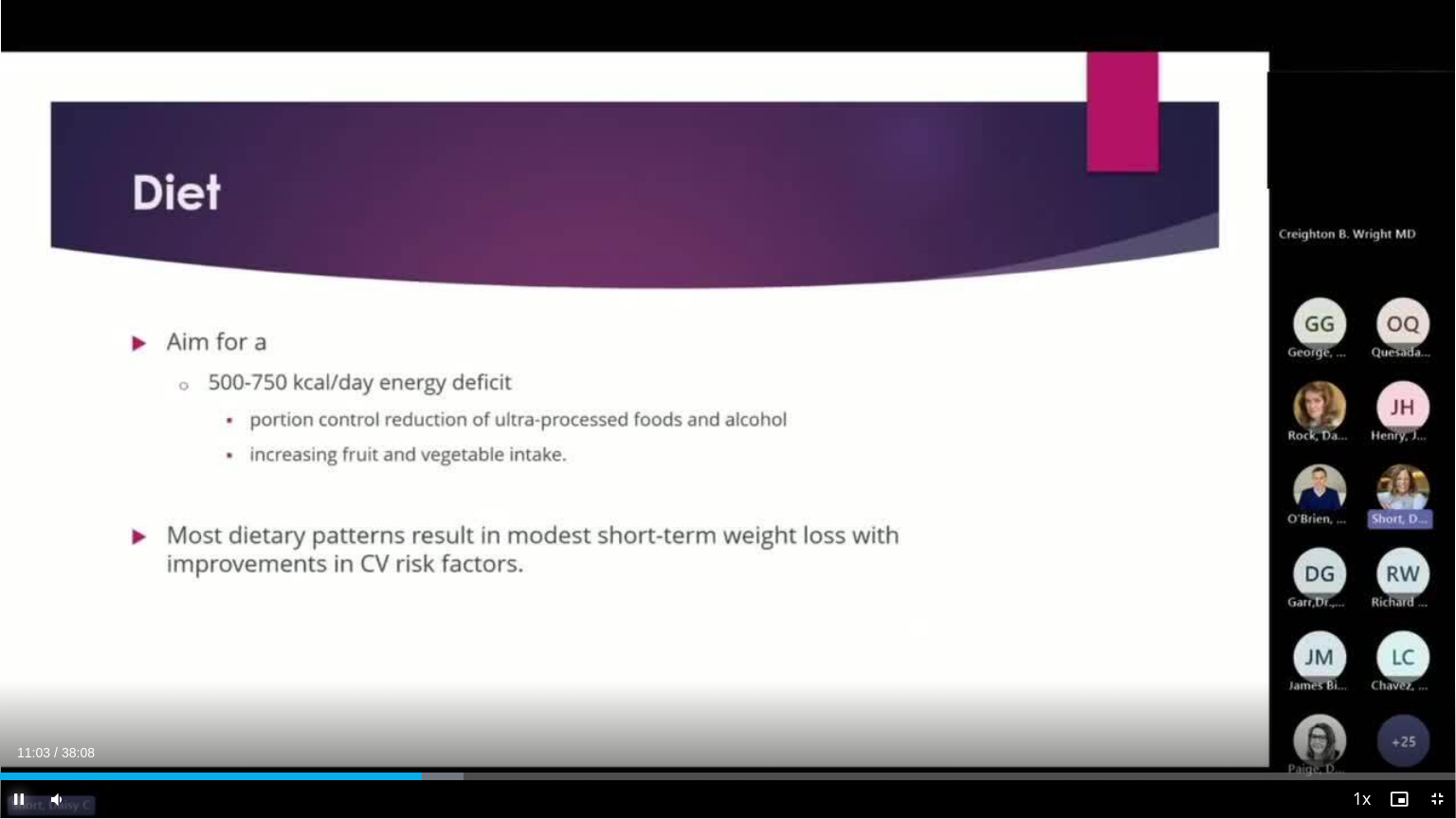 click on "**********" at bounding box center [728, 410] 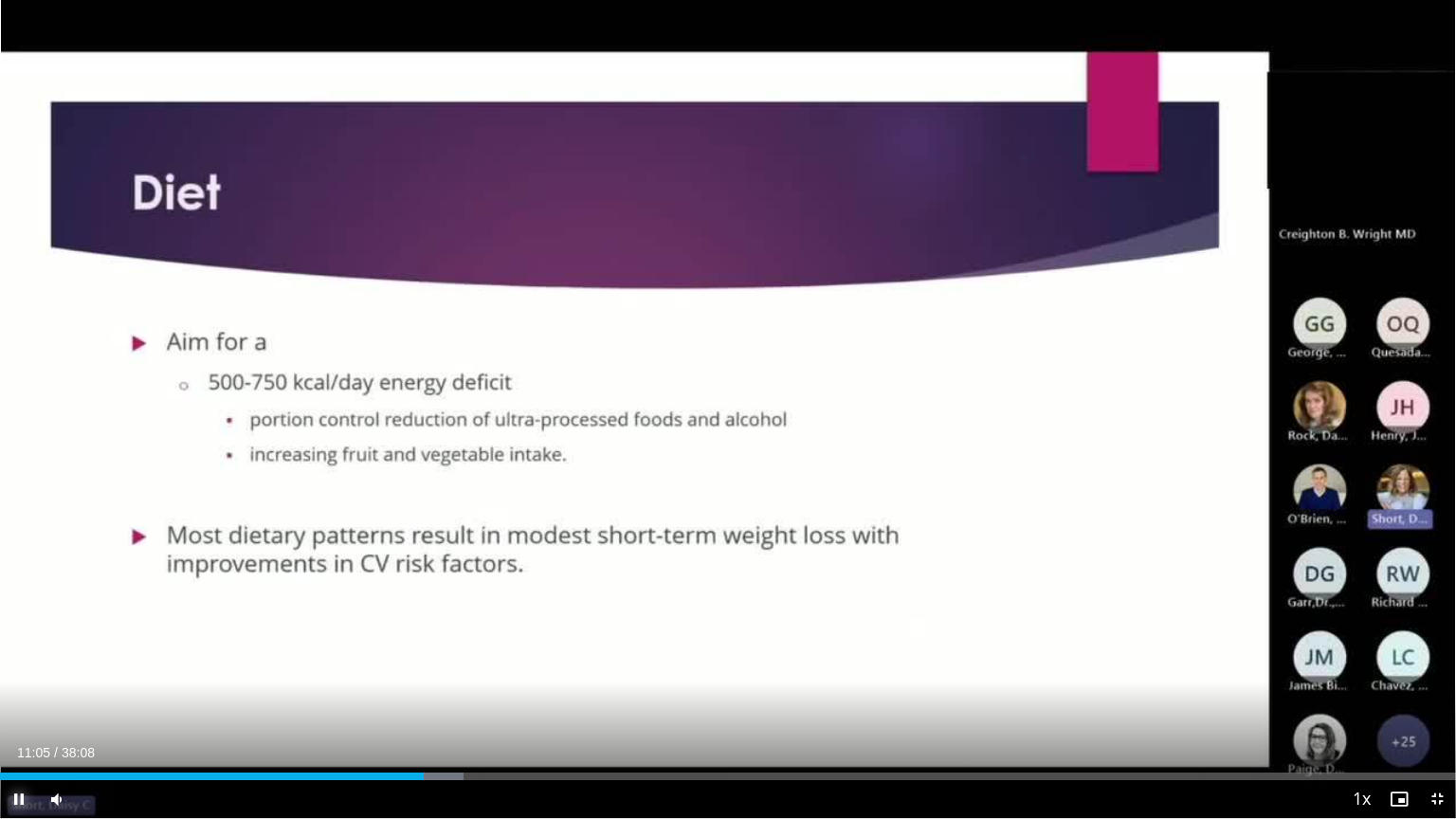 click at bounding box center (19, 799) 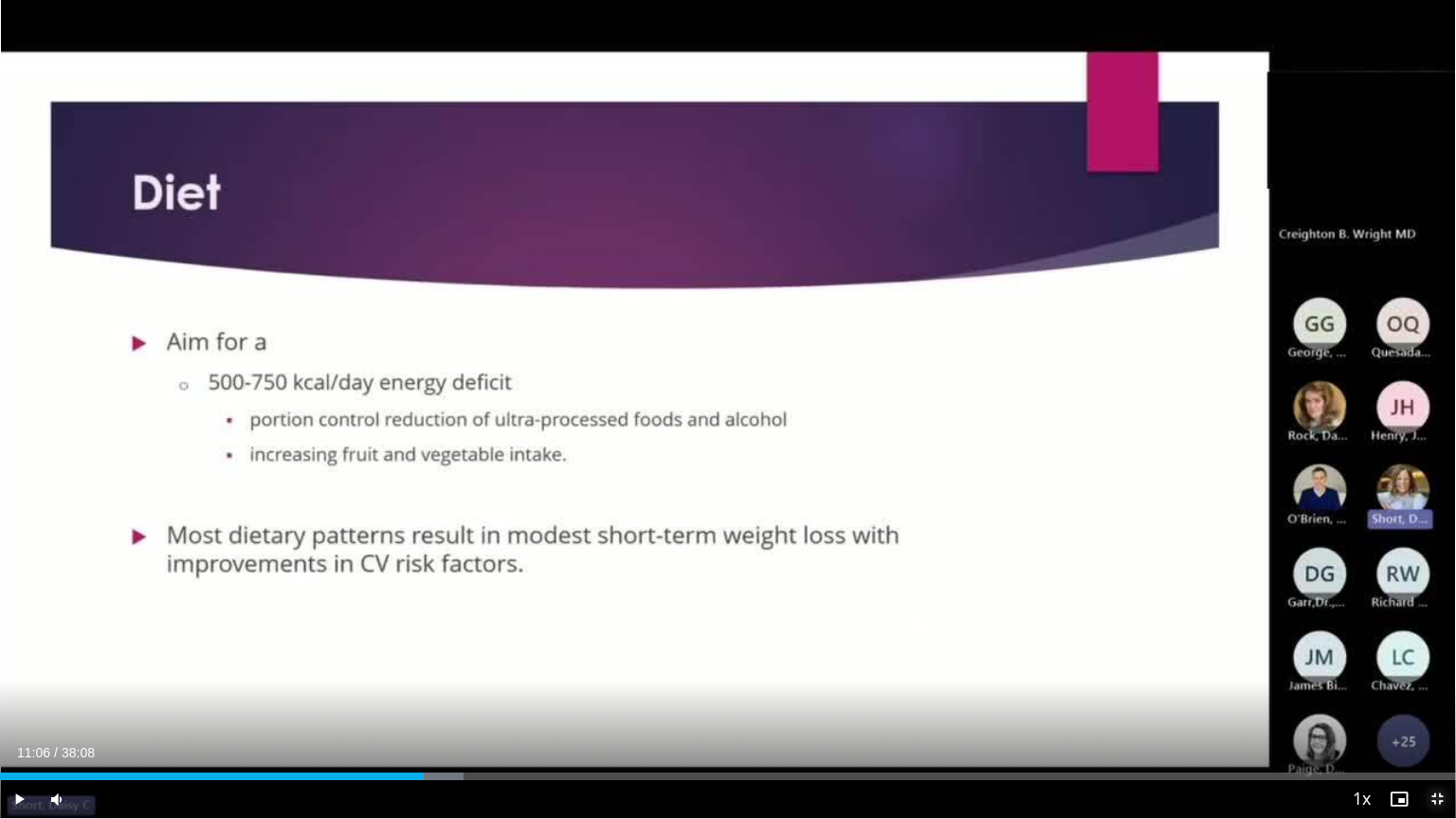click at bounding box center [1437, 799] 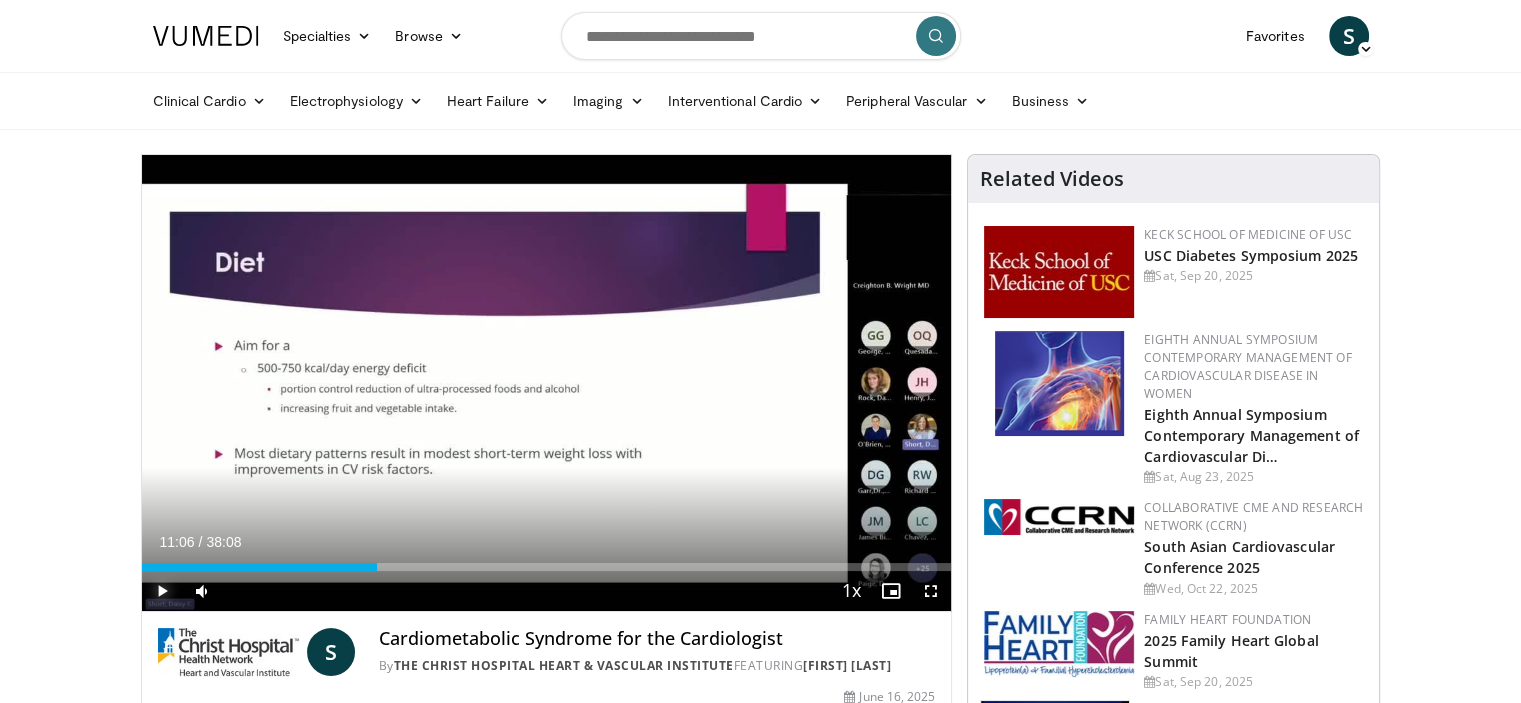 click at bounding box center [162, 591] 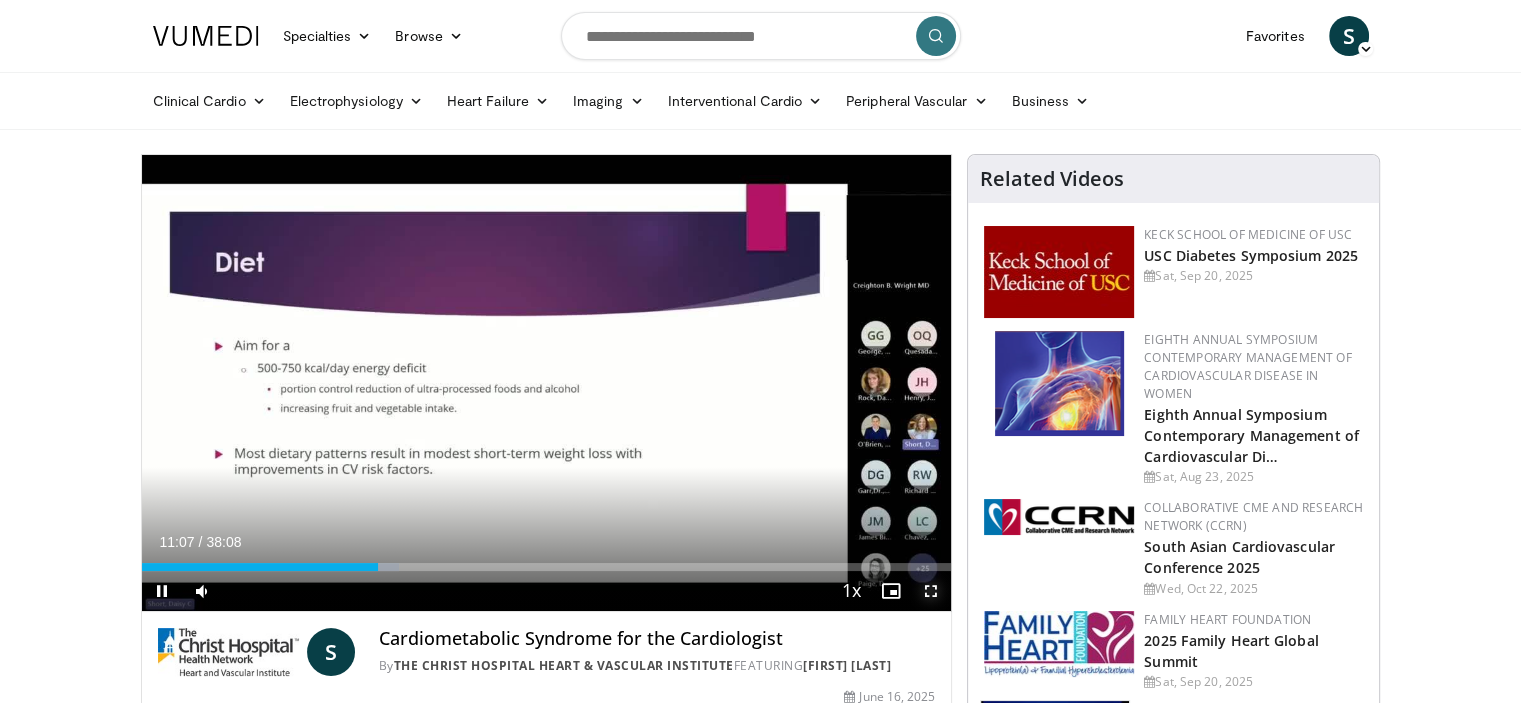 click at bounding box center [931, 591] 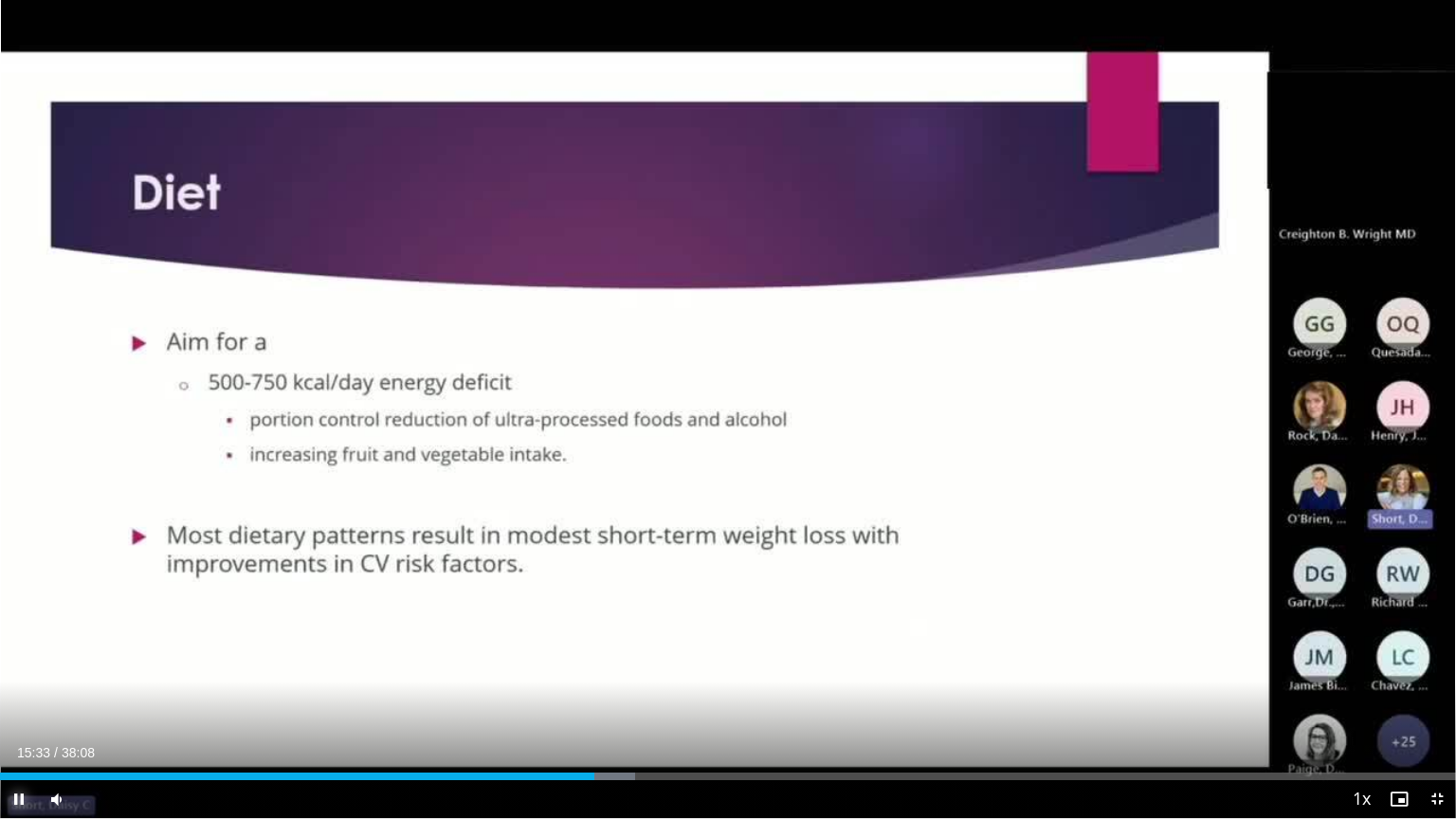 click at bounding box center [19, 799] 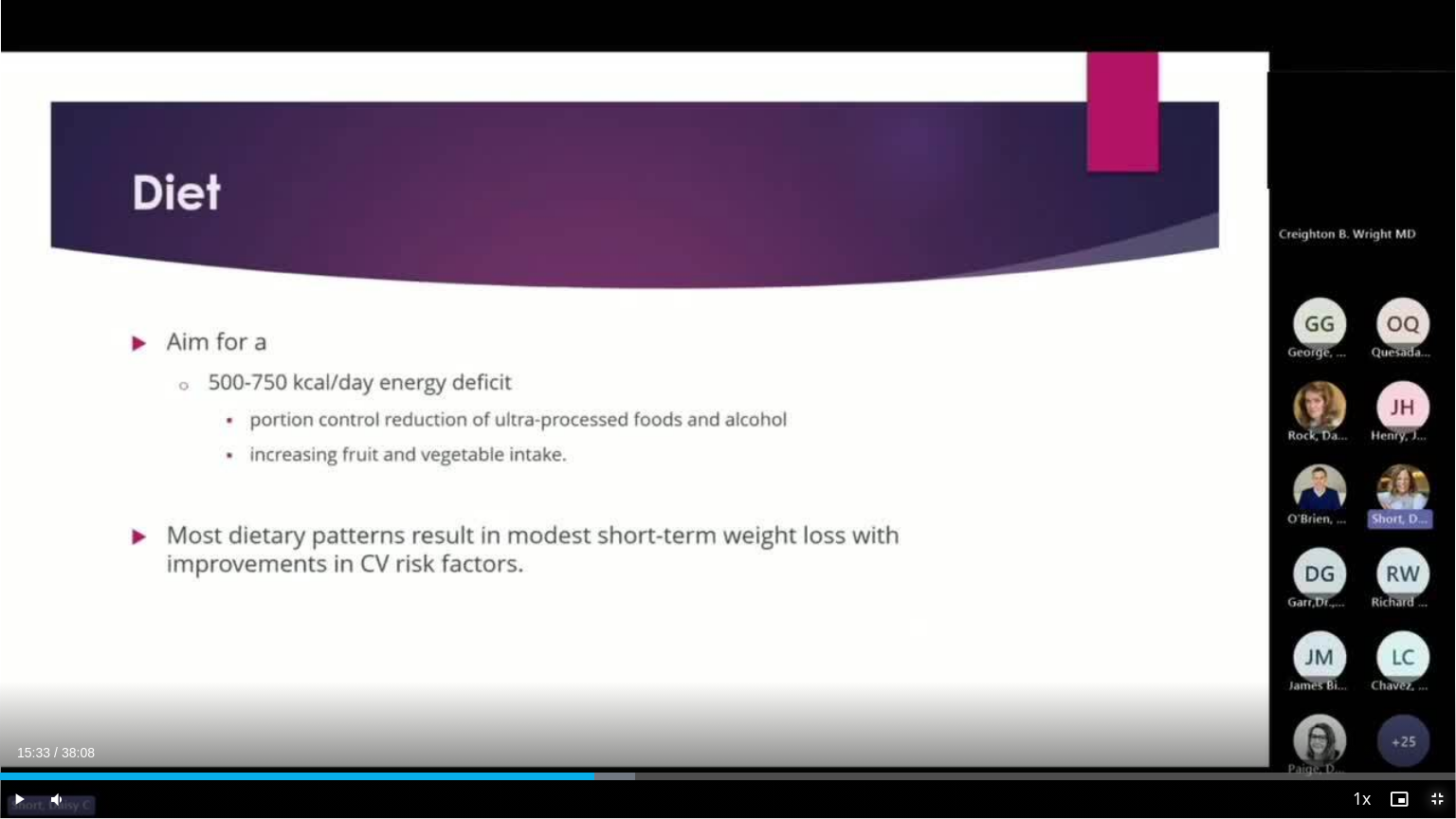 click at bounding box center [1437, 799] 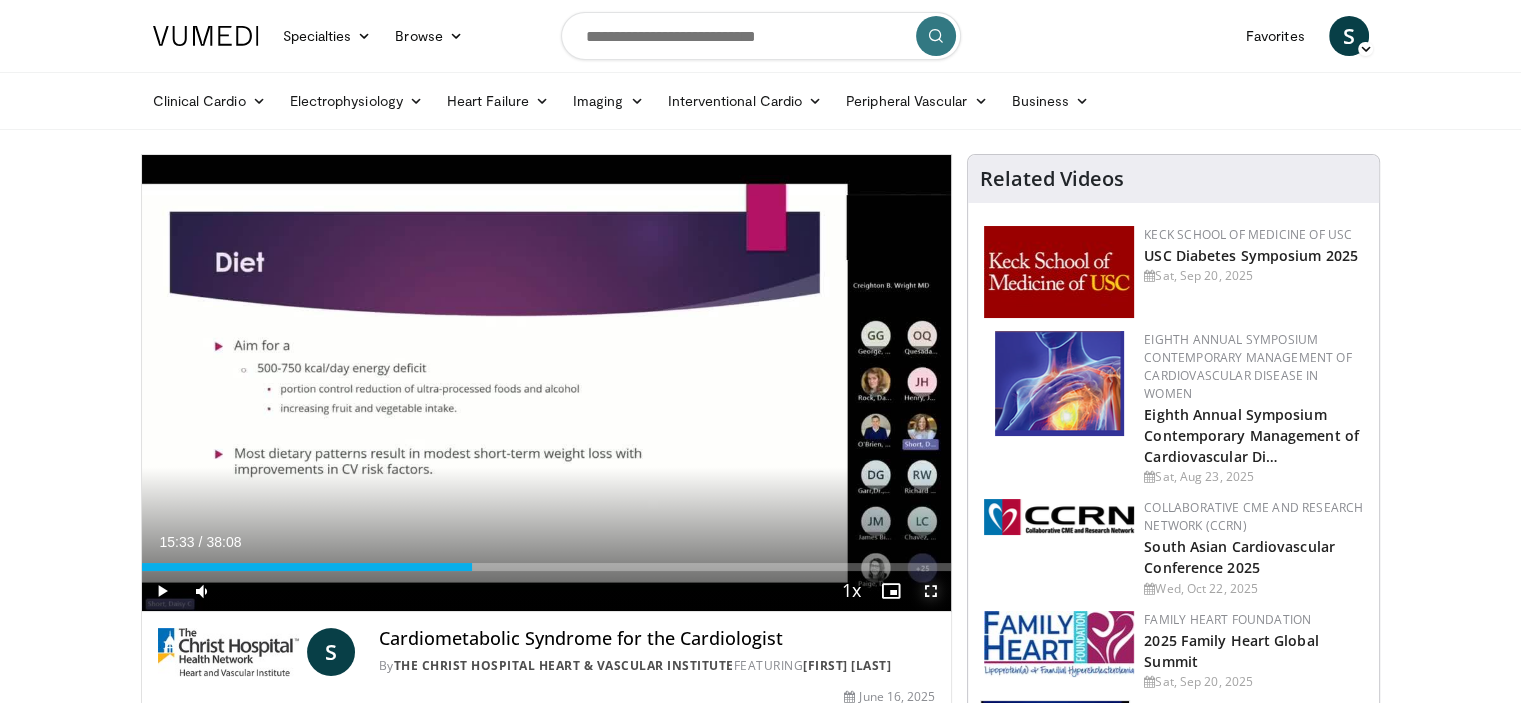 click at bounding box center (931, 591) 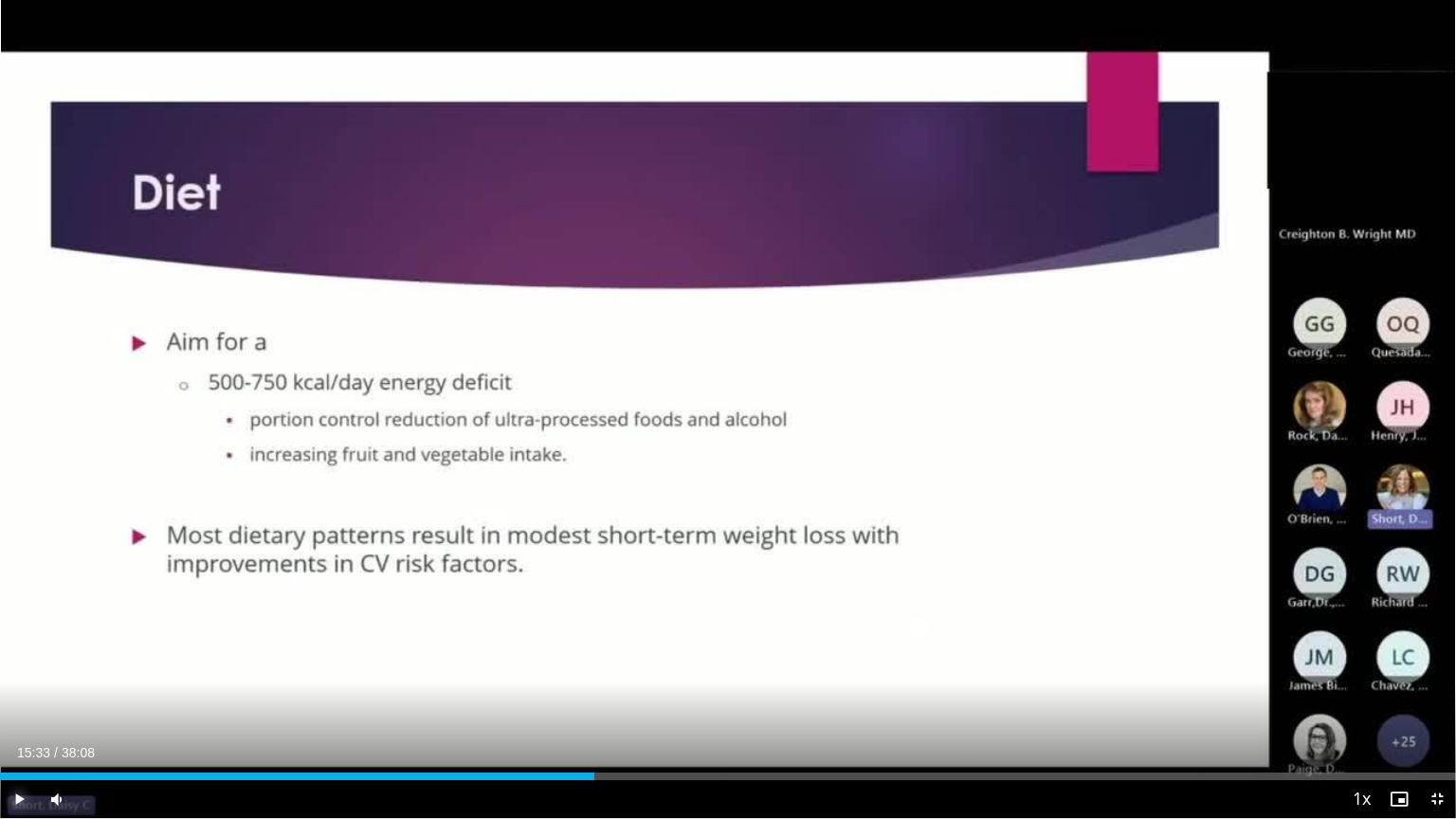 click at bounding box center [19, 799] 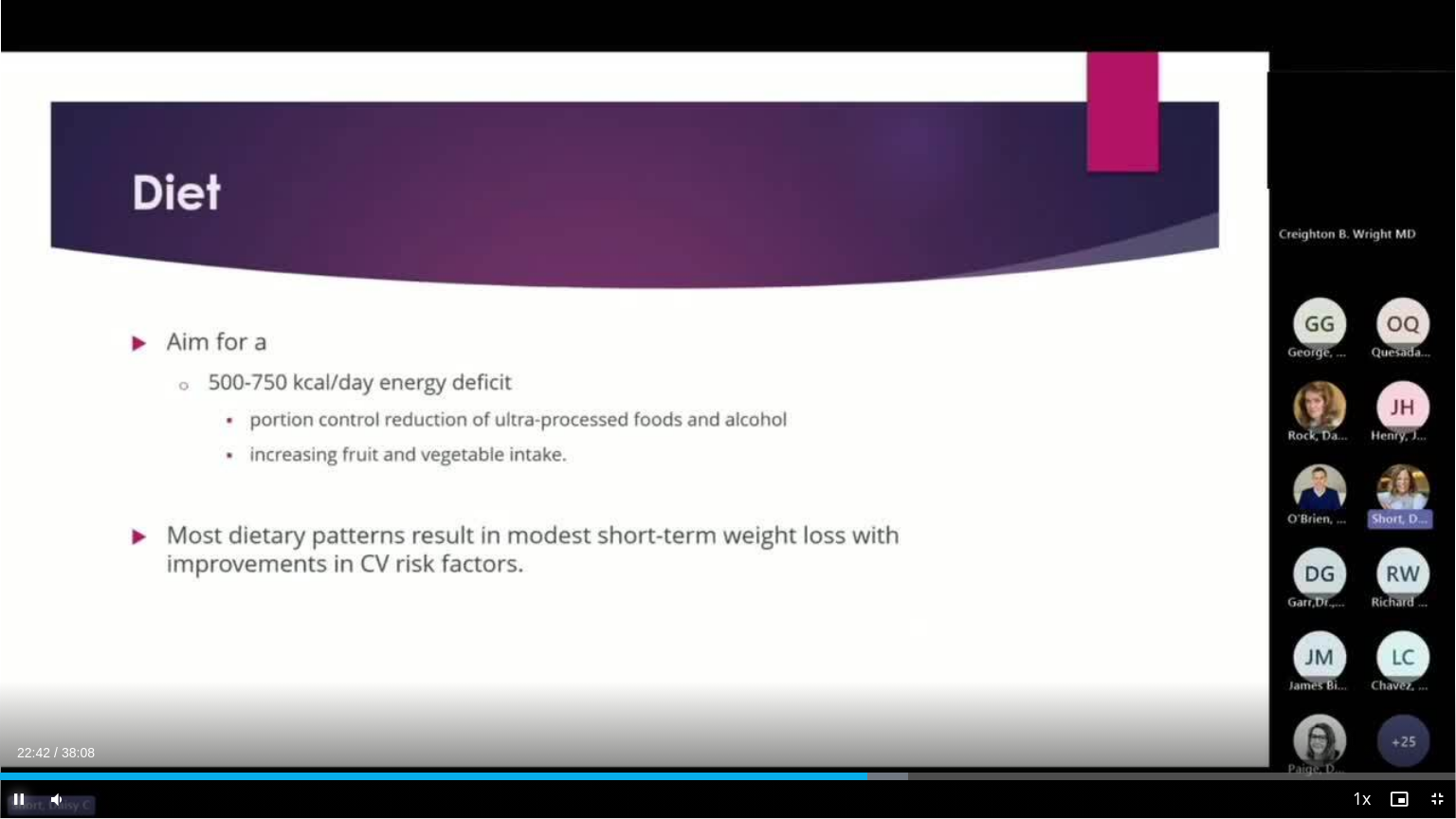 click at bounding box center (19, 799) 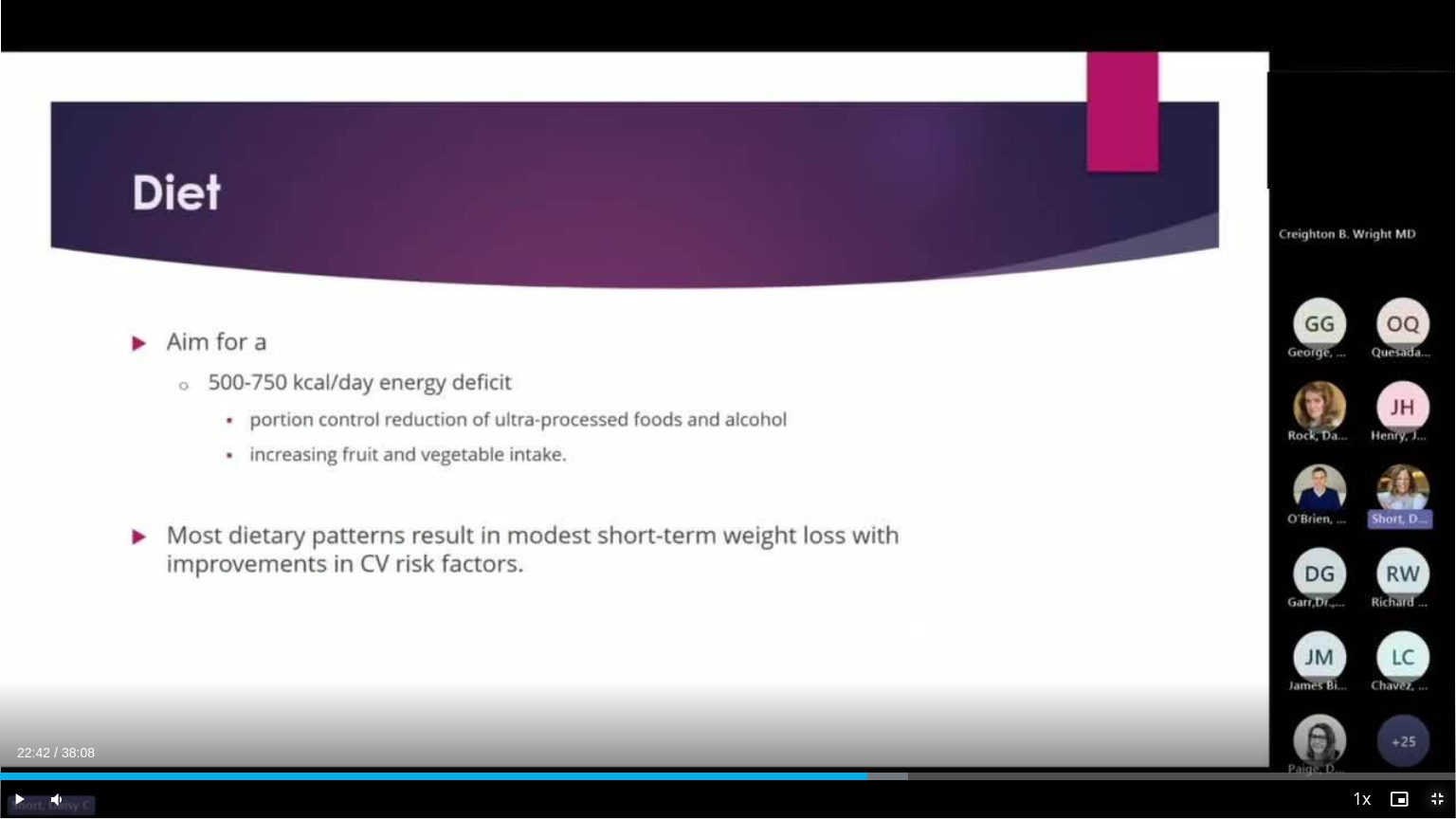click at bounding box center [1437, 799] 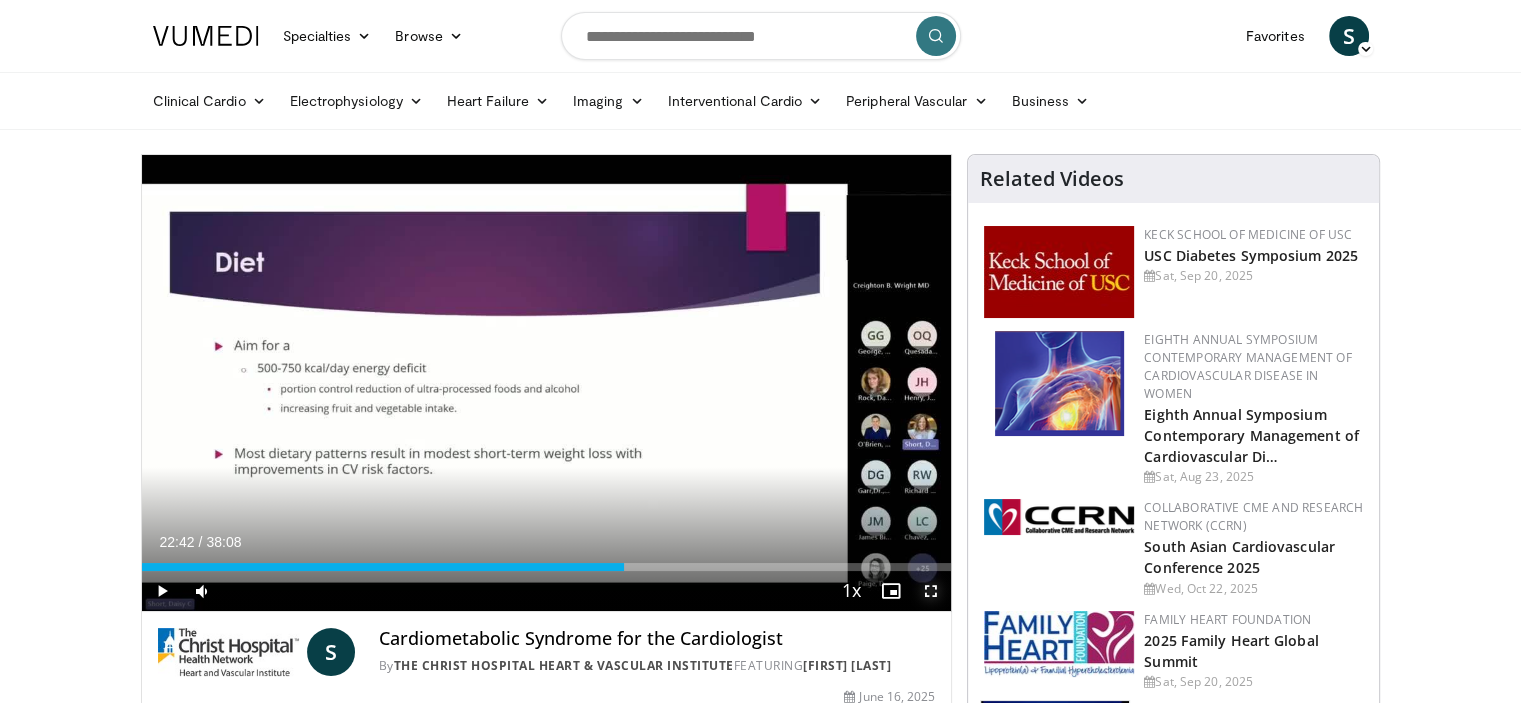 click at bounding box center [931, 591] 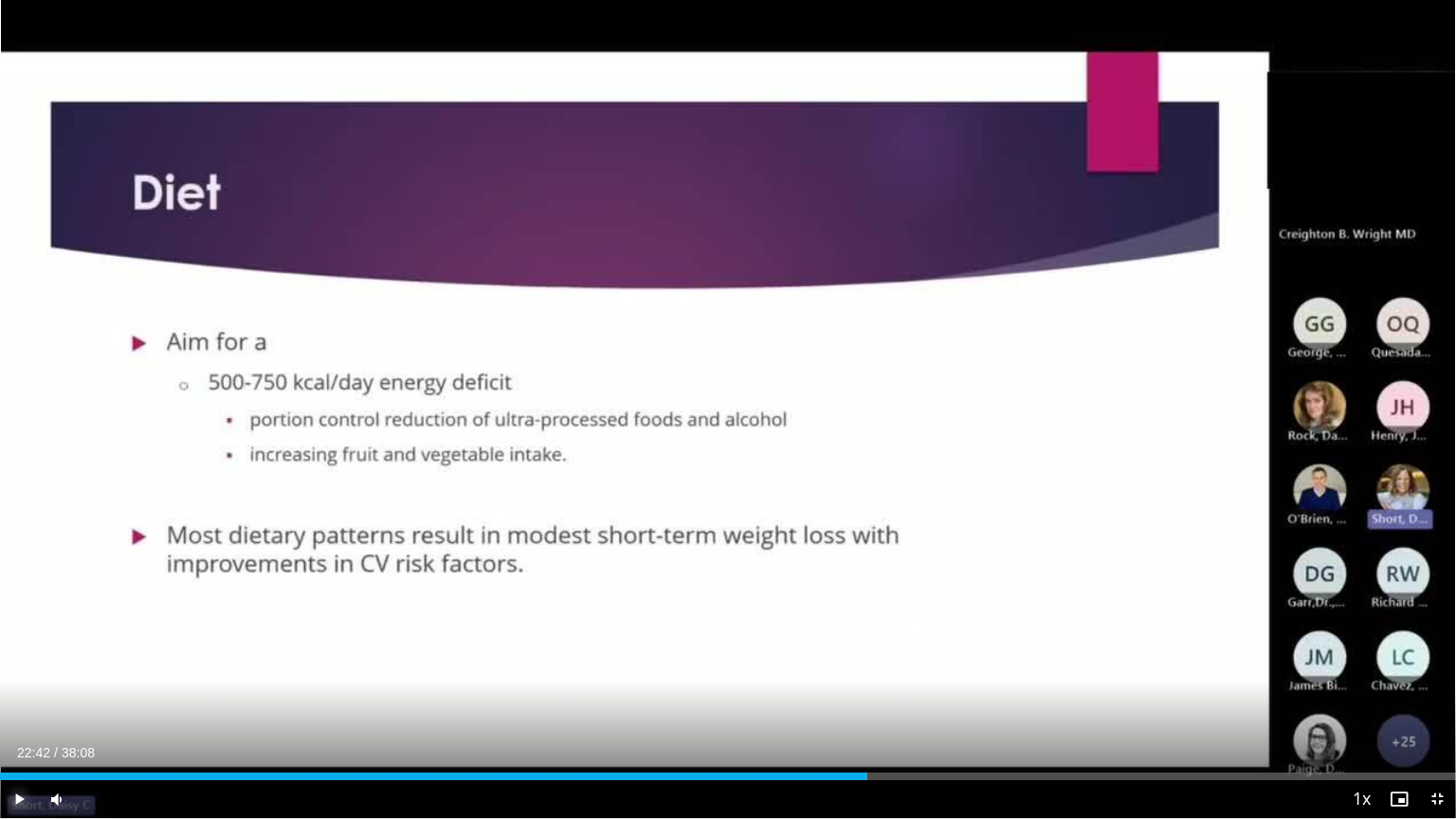 click at bounding box center [19, 799] 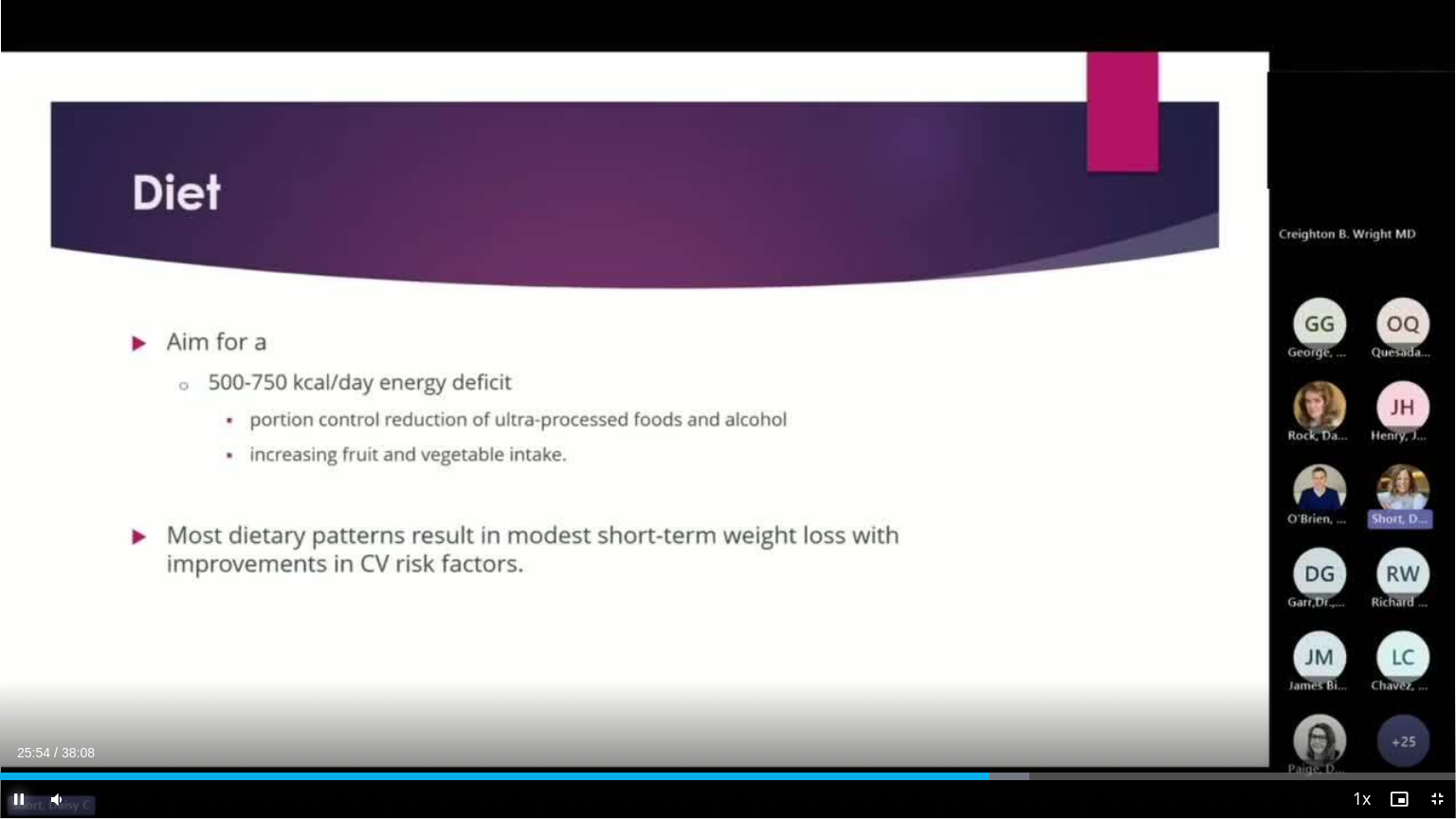 click at bounding box center (19, 799) 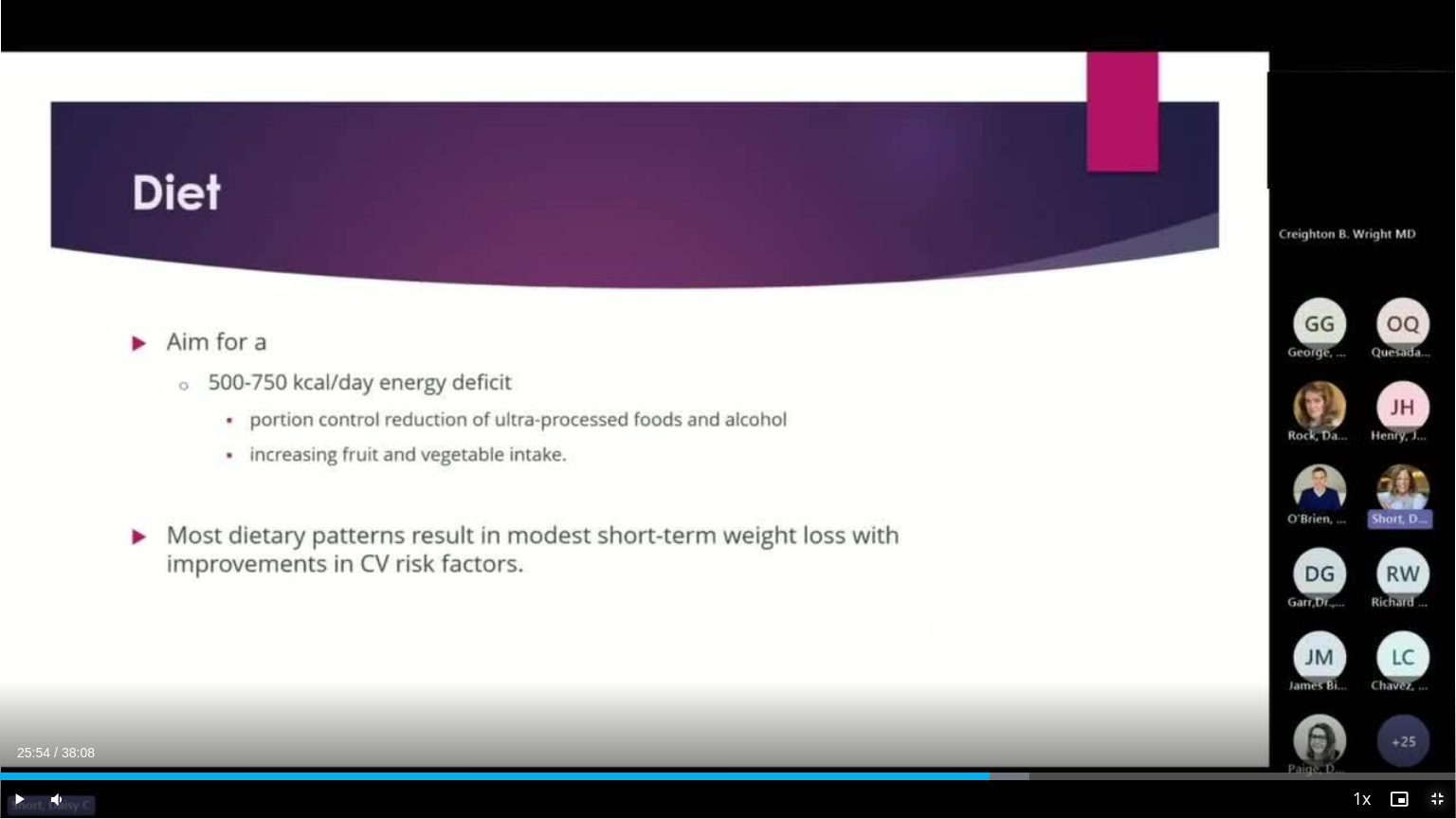 click at bounding box center [1437, 799] 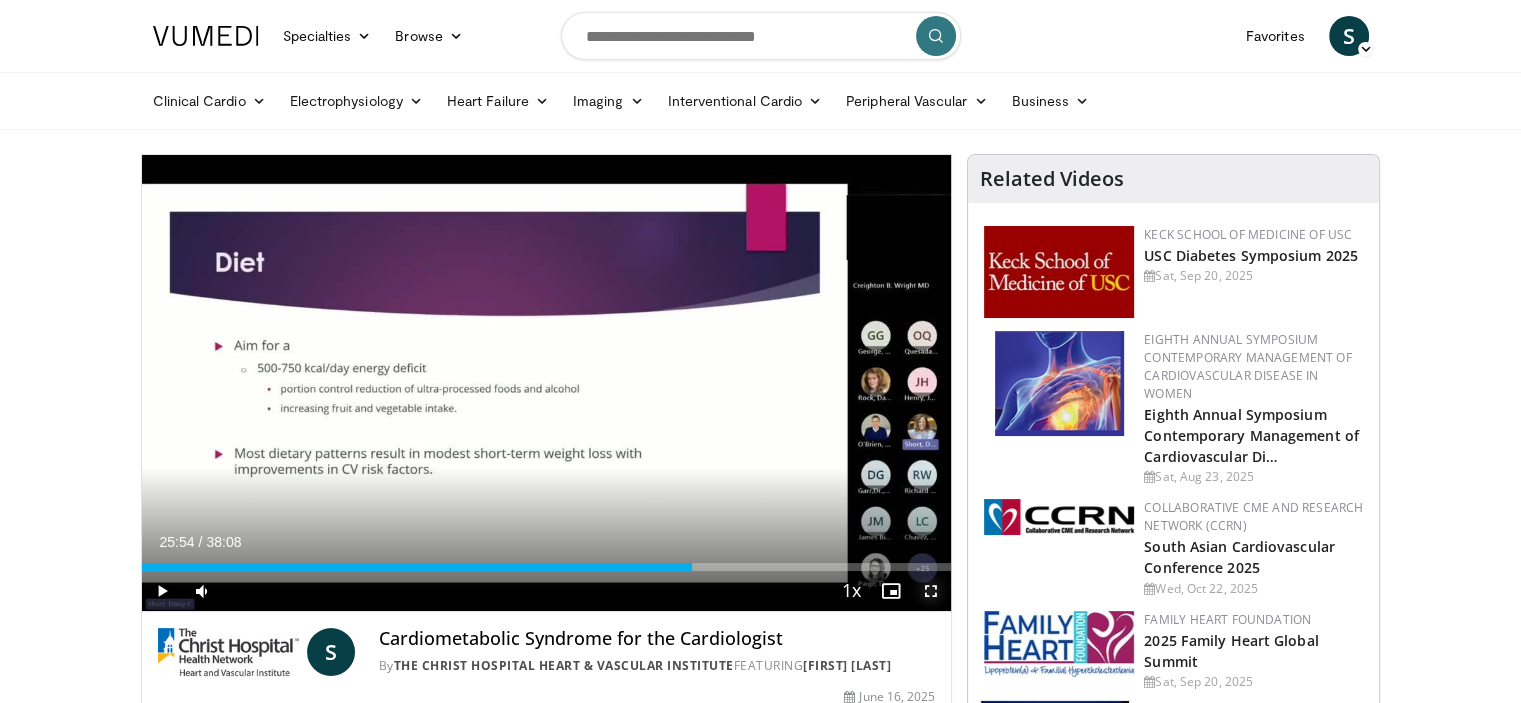 click at bounding box center (931, 591) 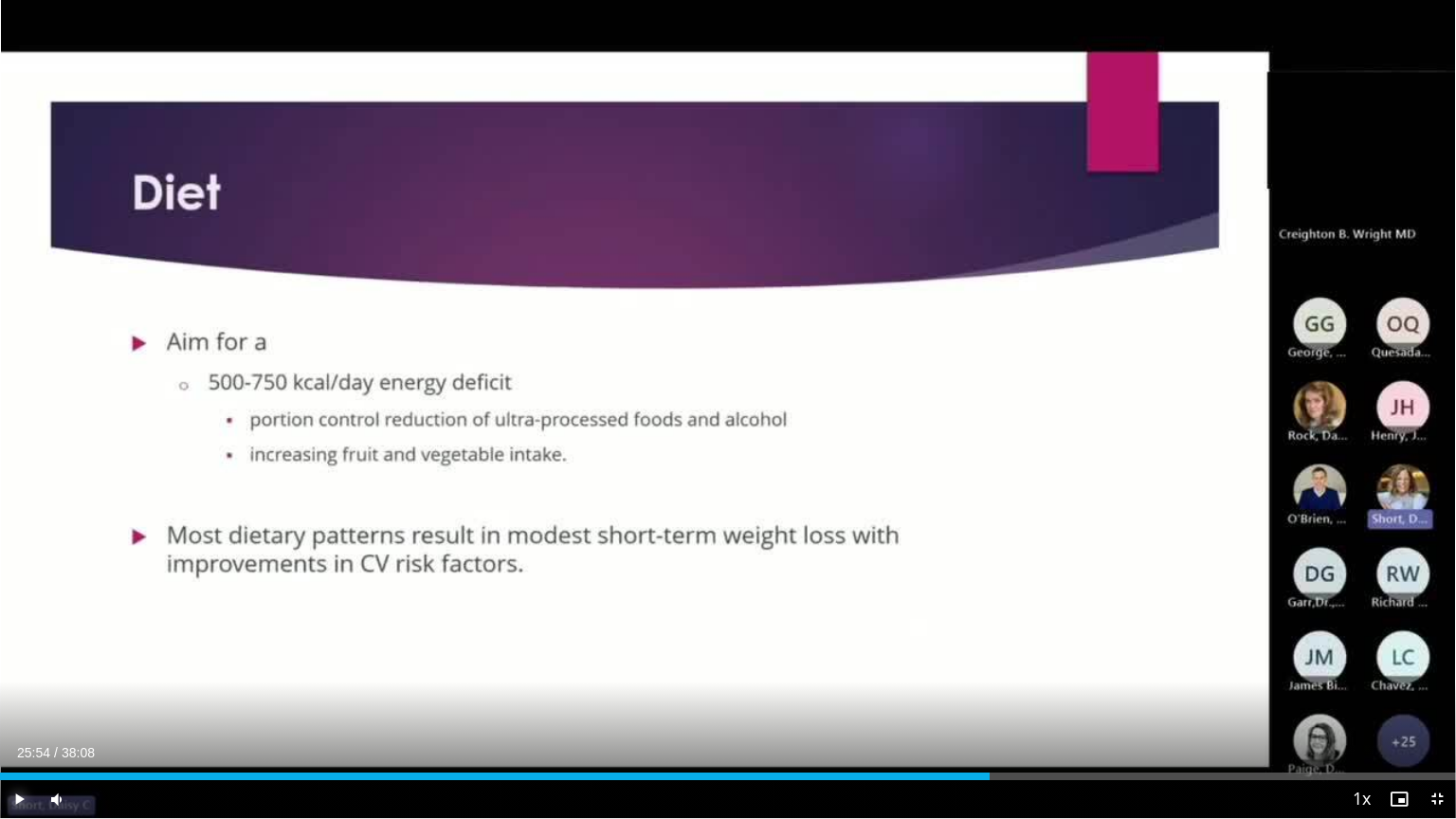 click at bounding box center [19, 799] 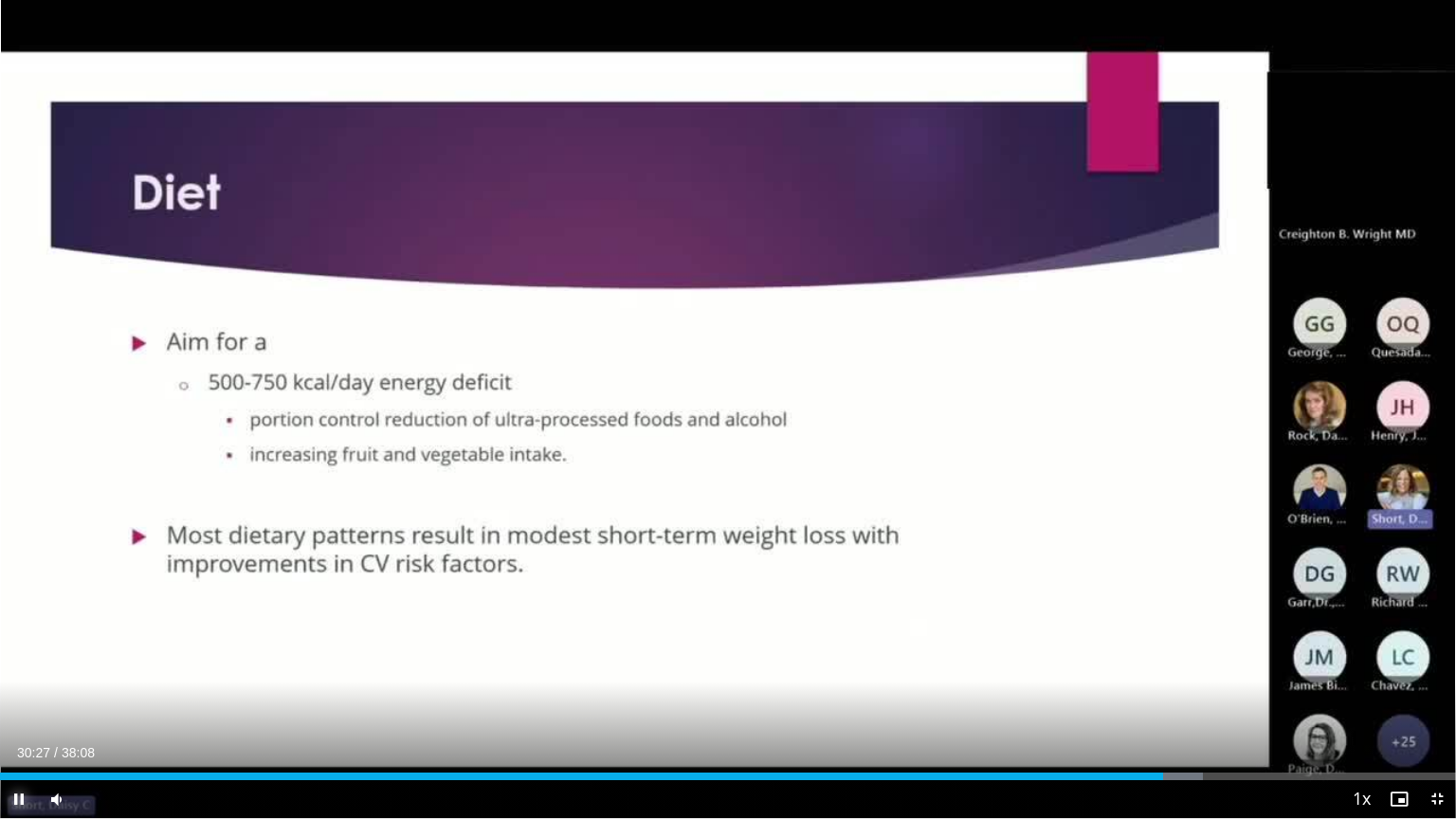 click at bounding box center [19, 799] 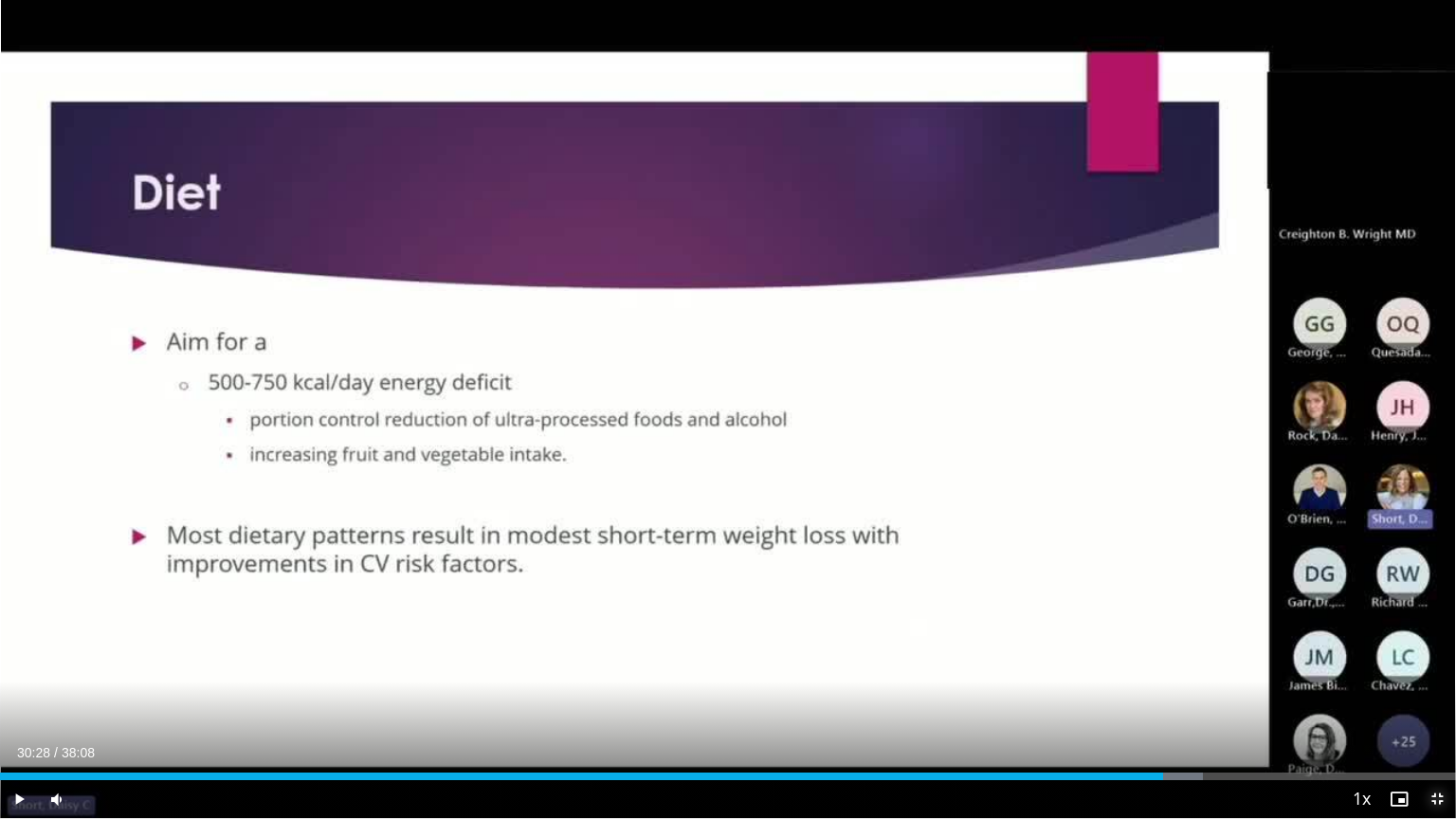 click at bounding box center (1437, 799) 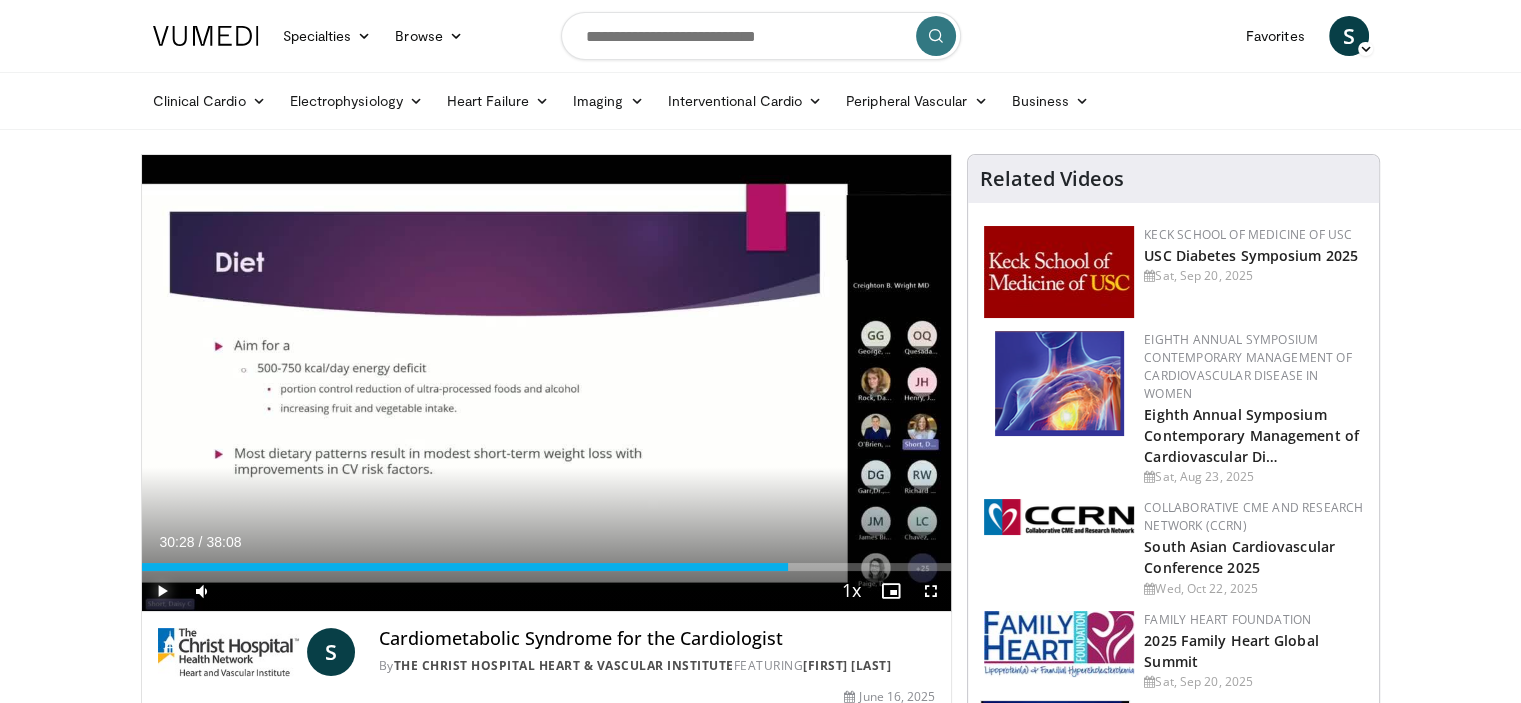 click at bounding box center (162, 591) 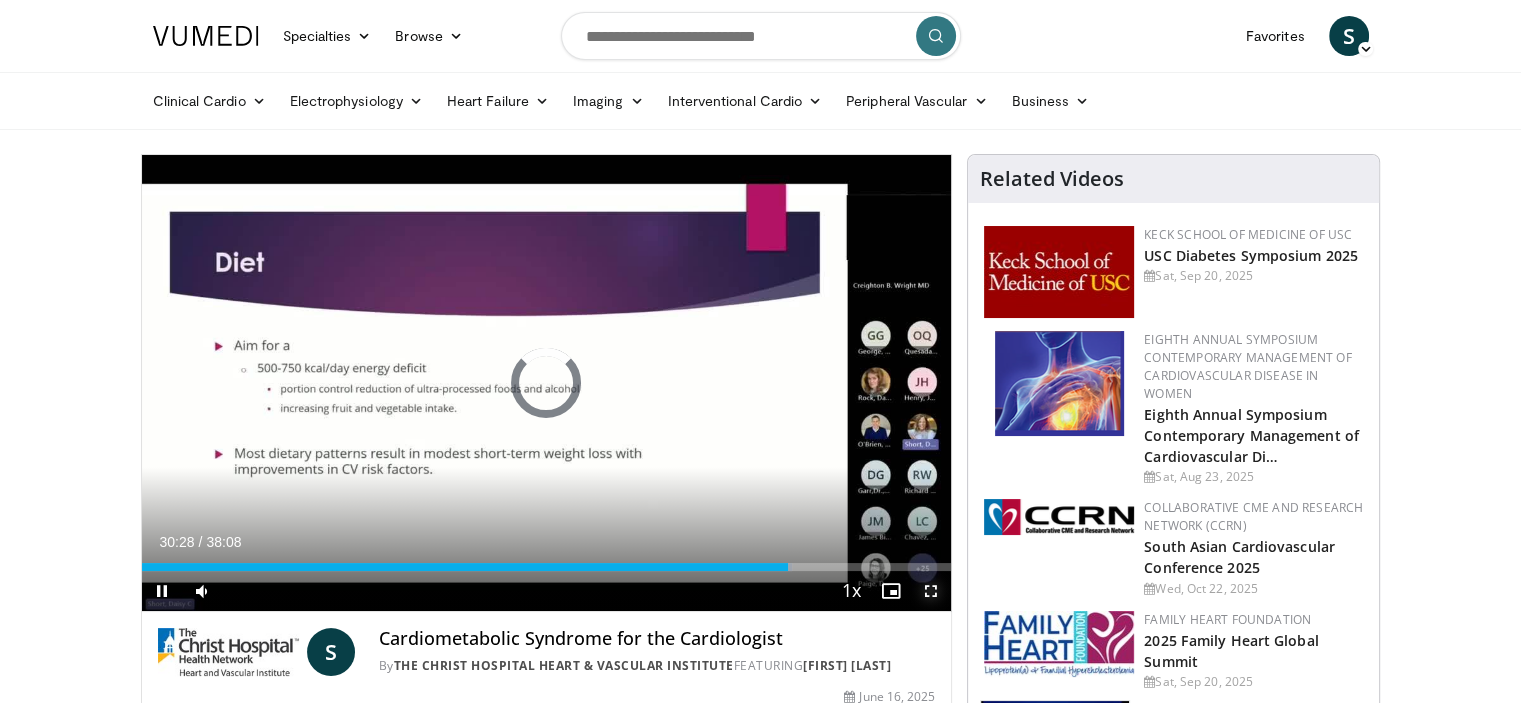 click at bounding box center (931, 591) 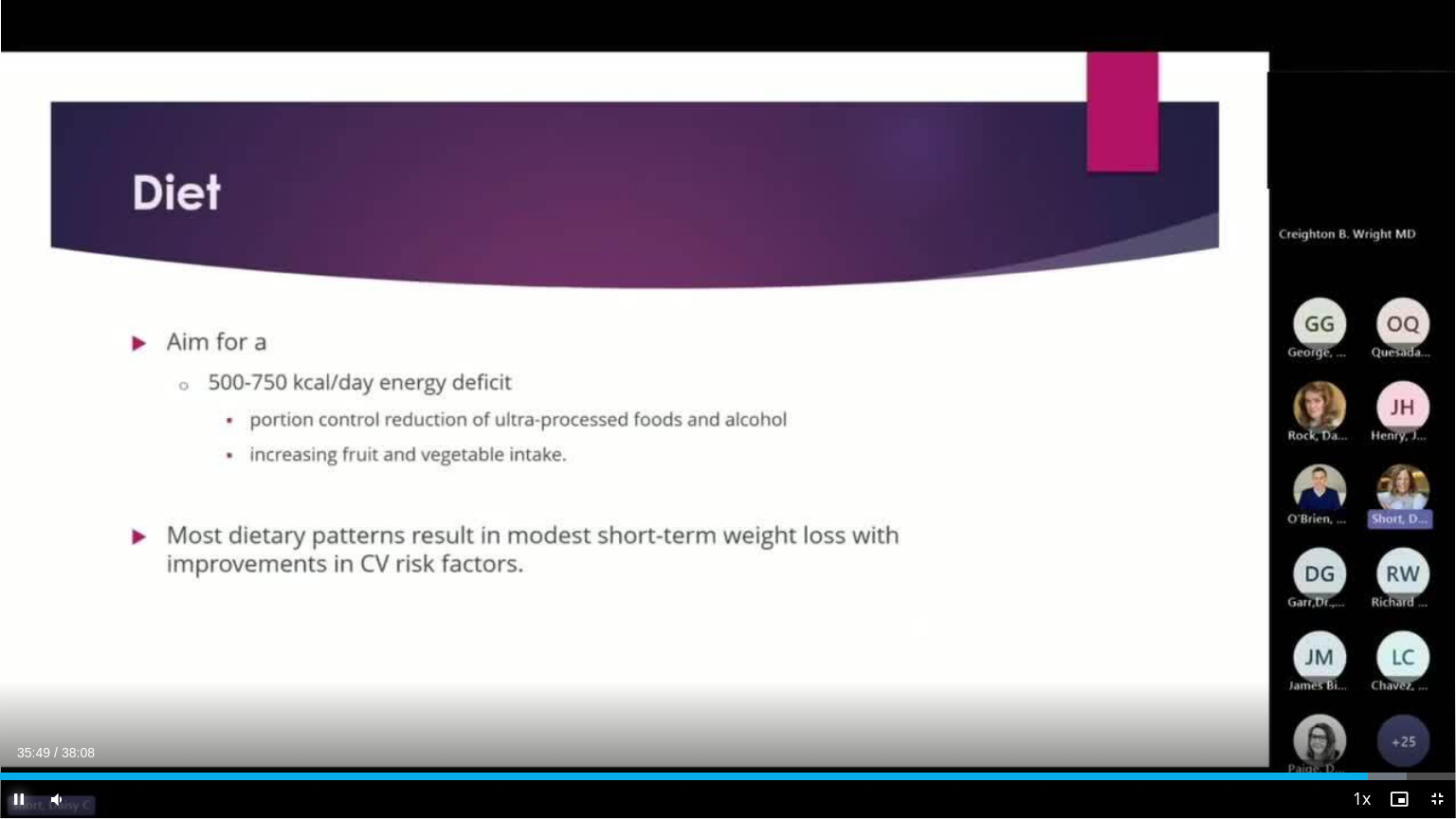 click at bounding box center [19, 799] 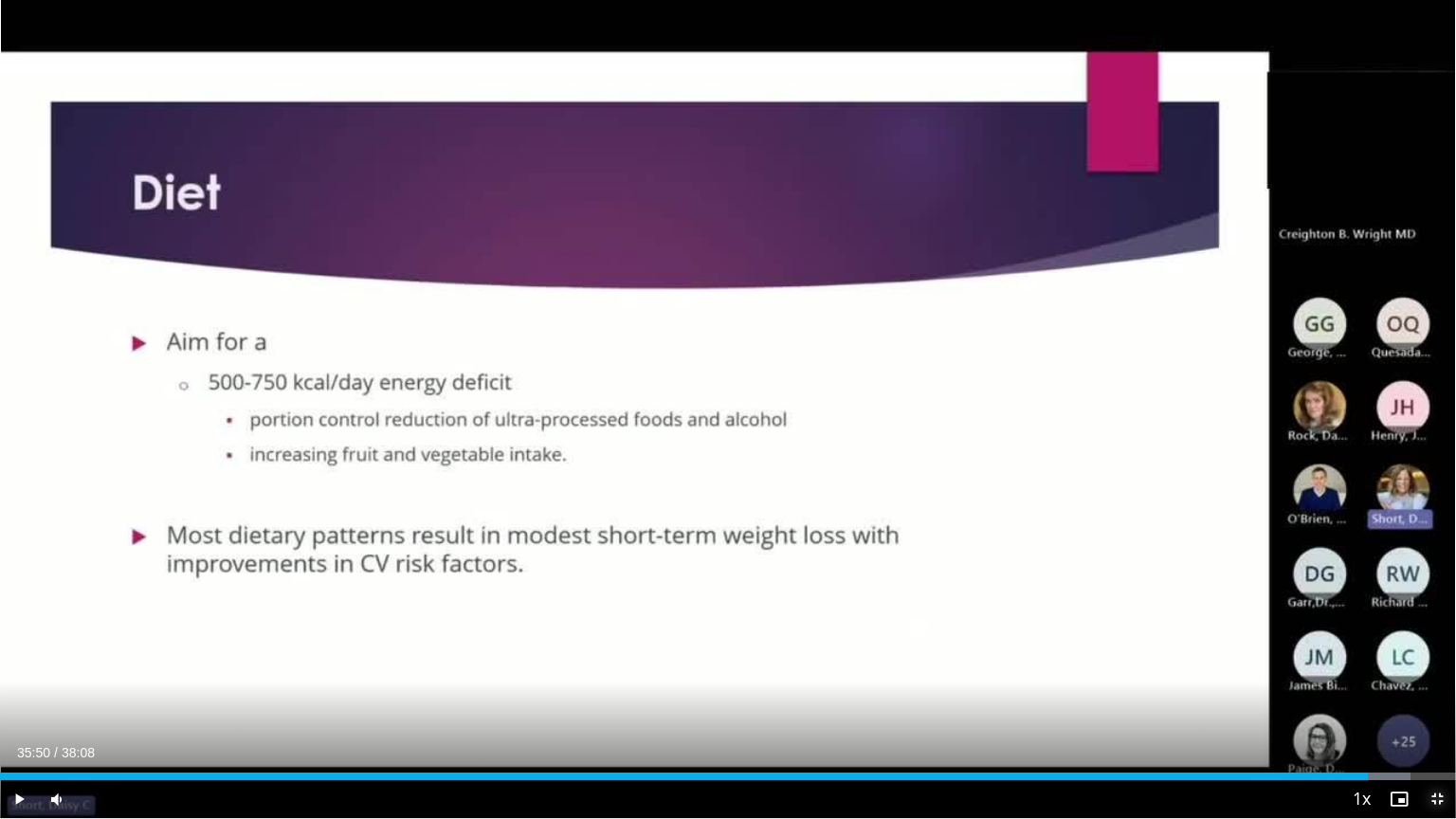 click at bounding box center [1437, 799] 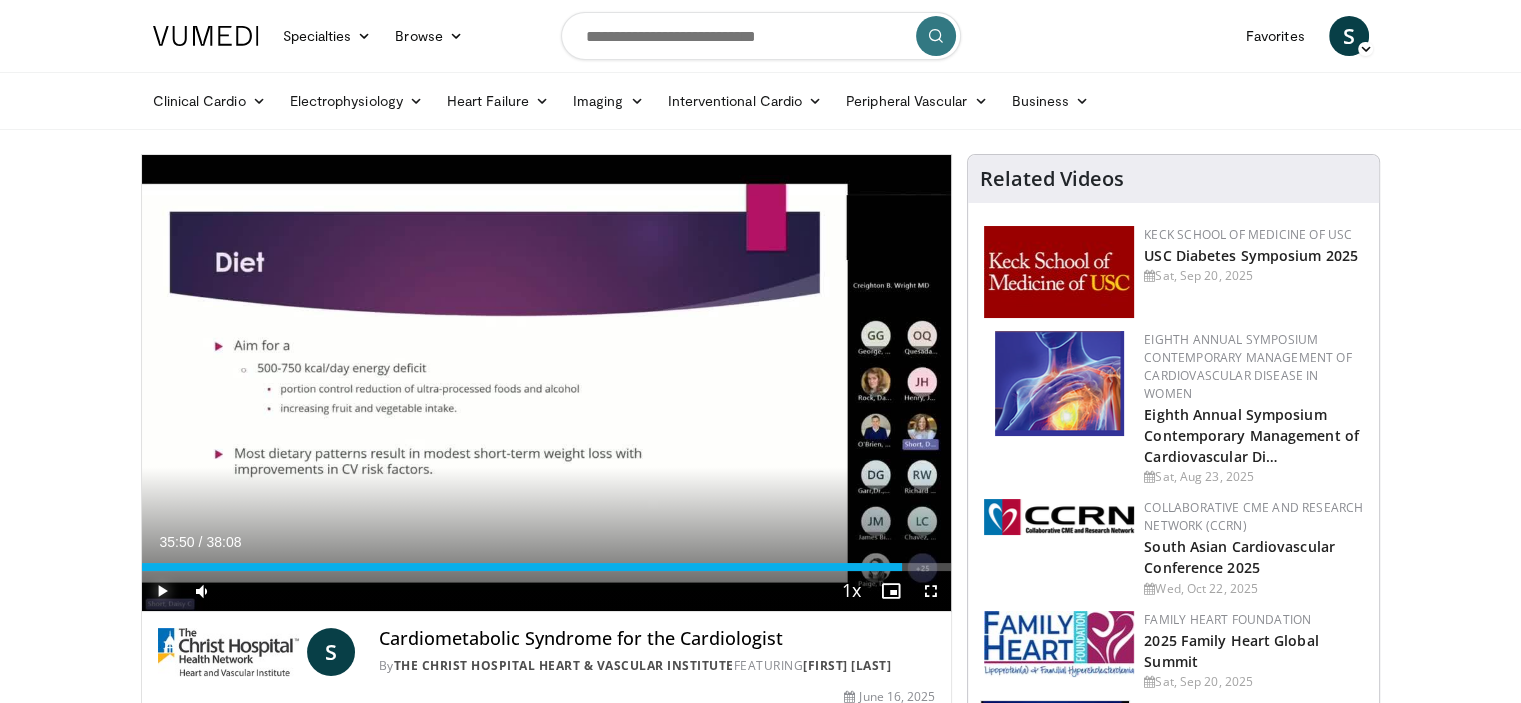 click at bounding box center (162, 591) 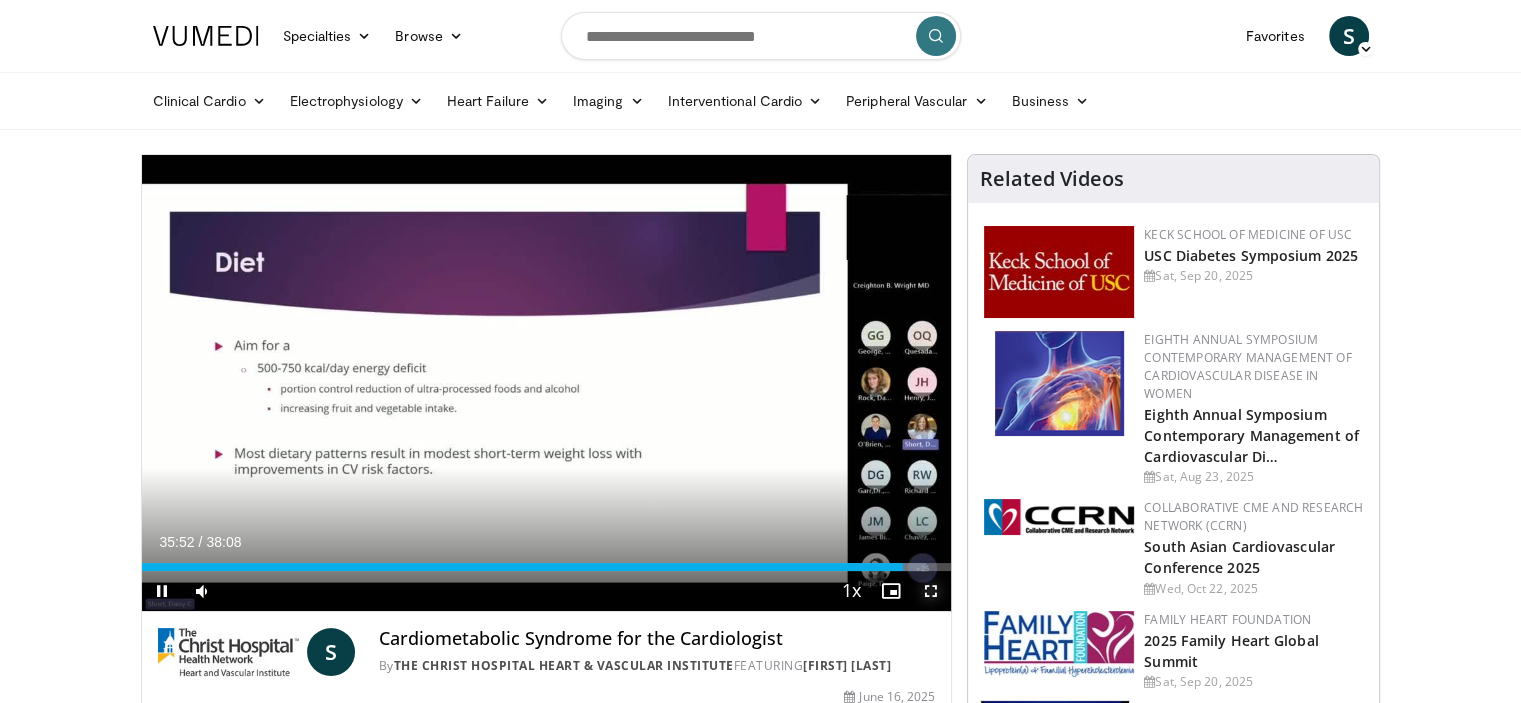 click at bounding box center [931, 591] 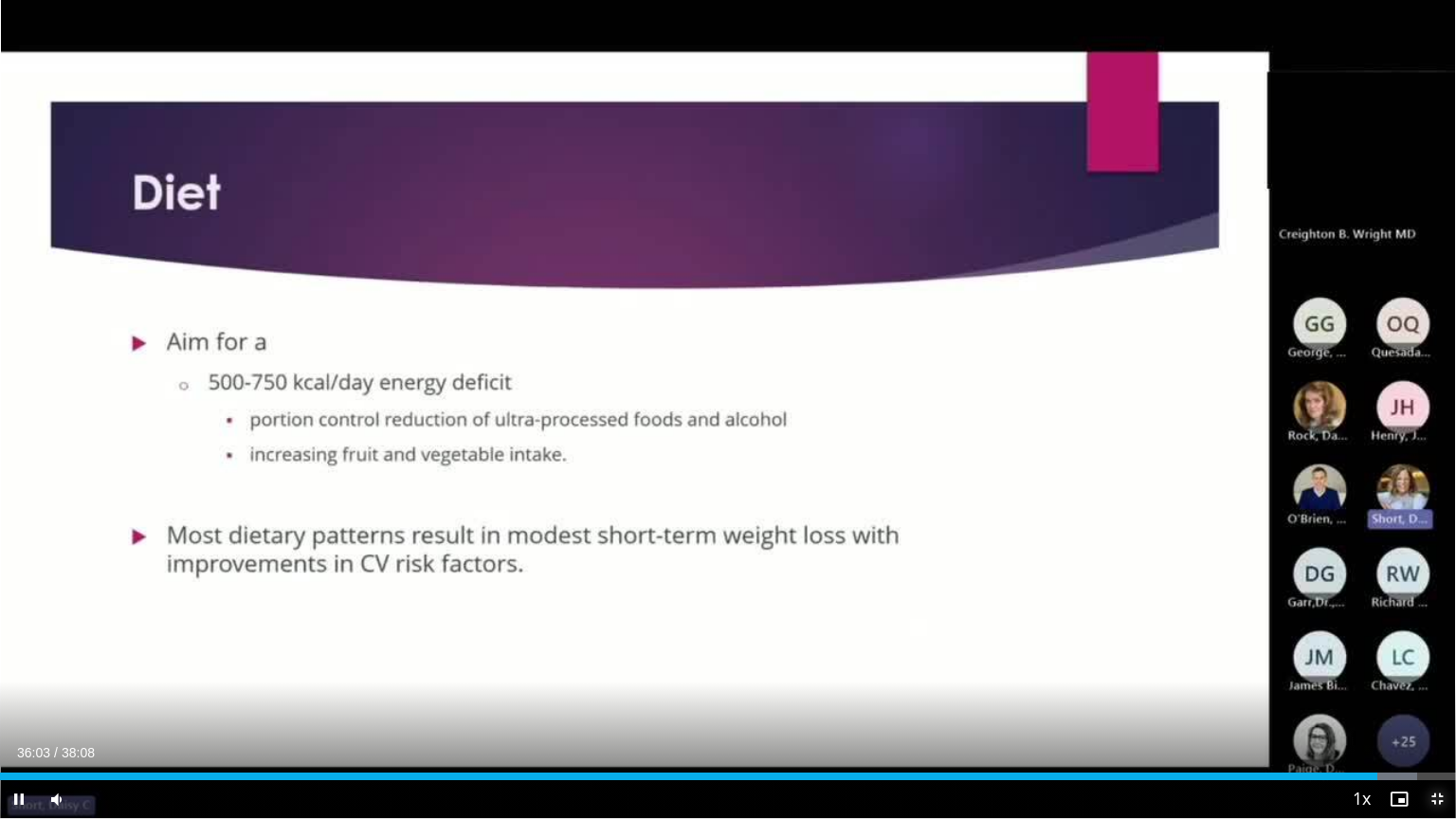 click at bounding box center [1437, 799] 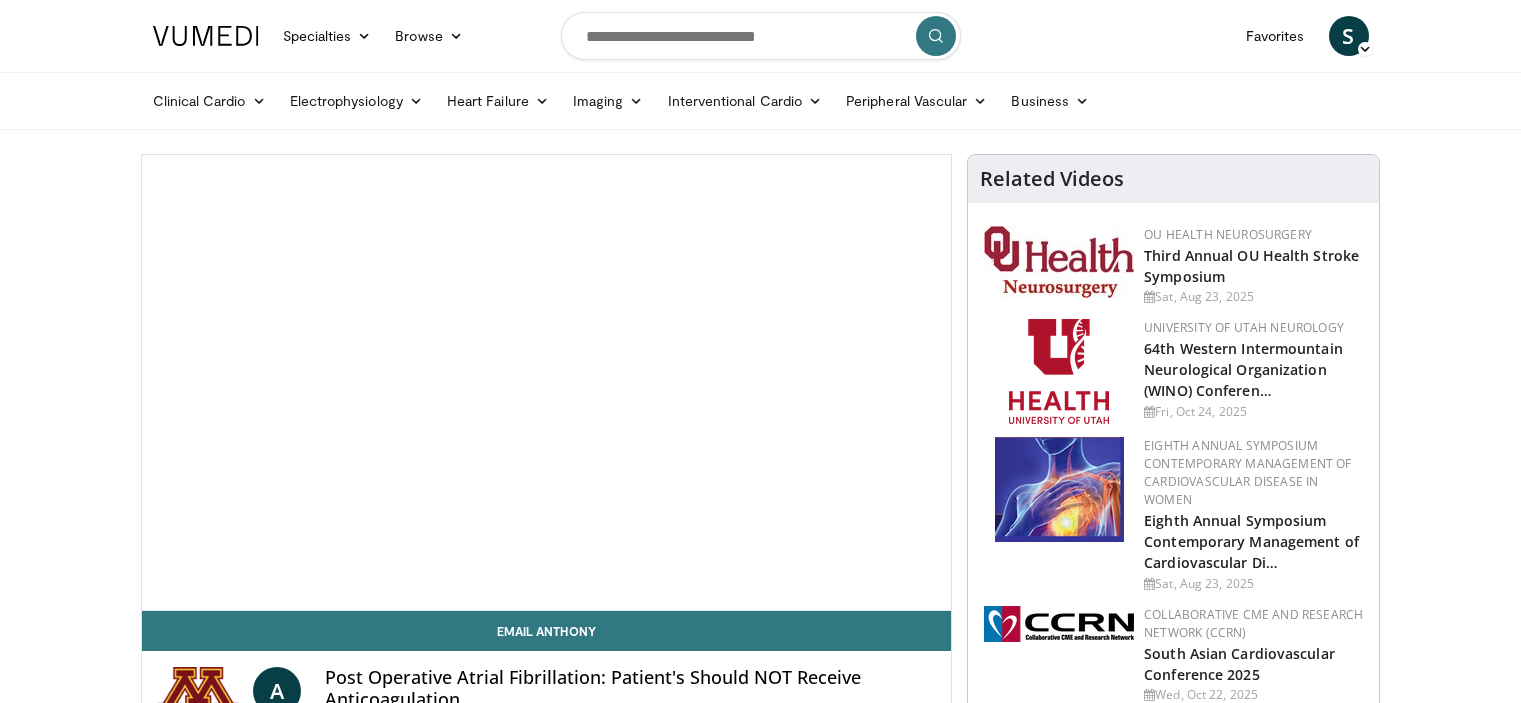 scroll, scrollTop: 0, scrollLeft: 0, axis: both 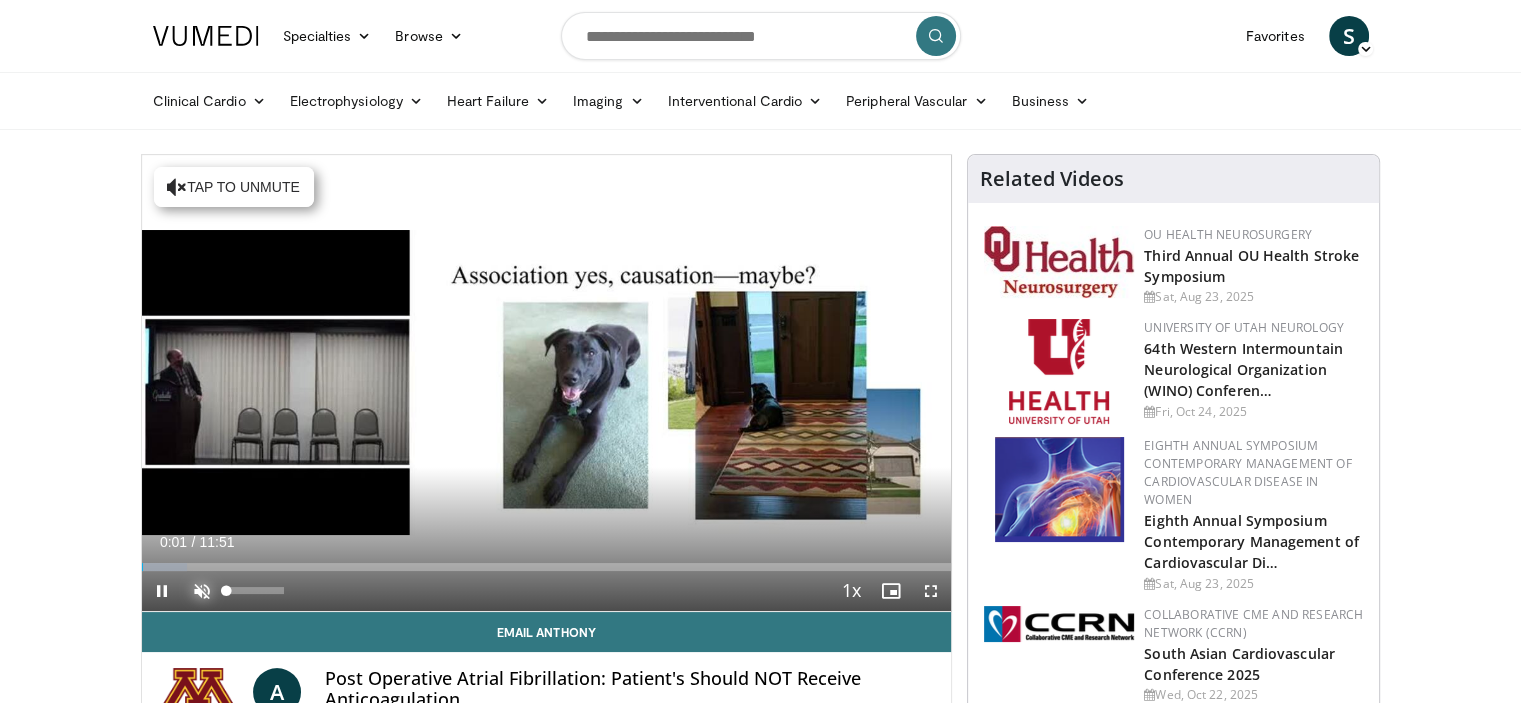 click at bounding box center (202, 591) 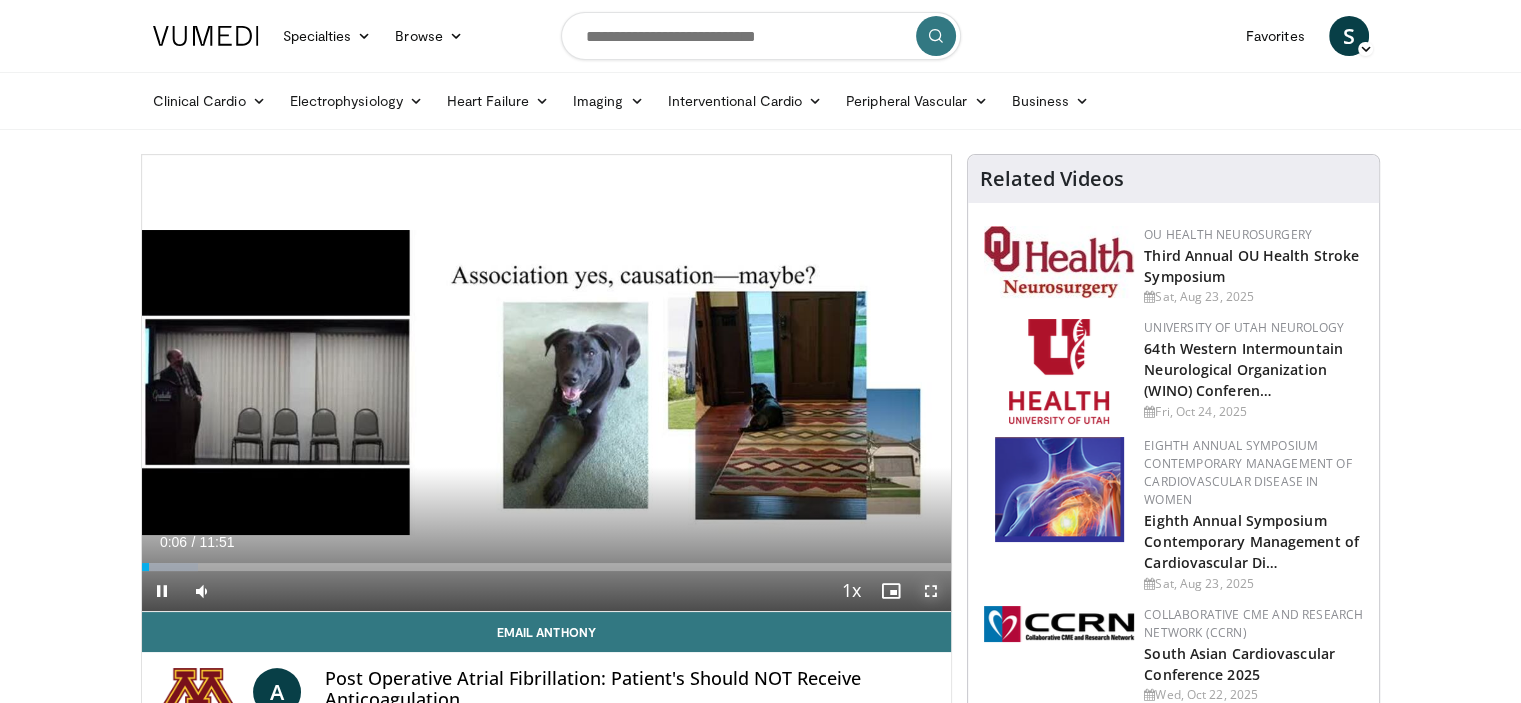 click at bounding box center (931, 591) 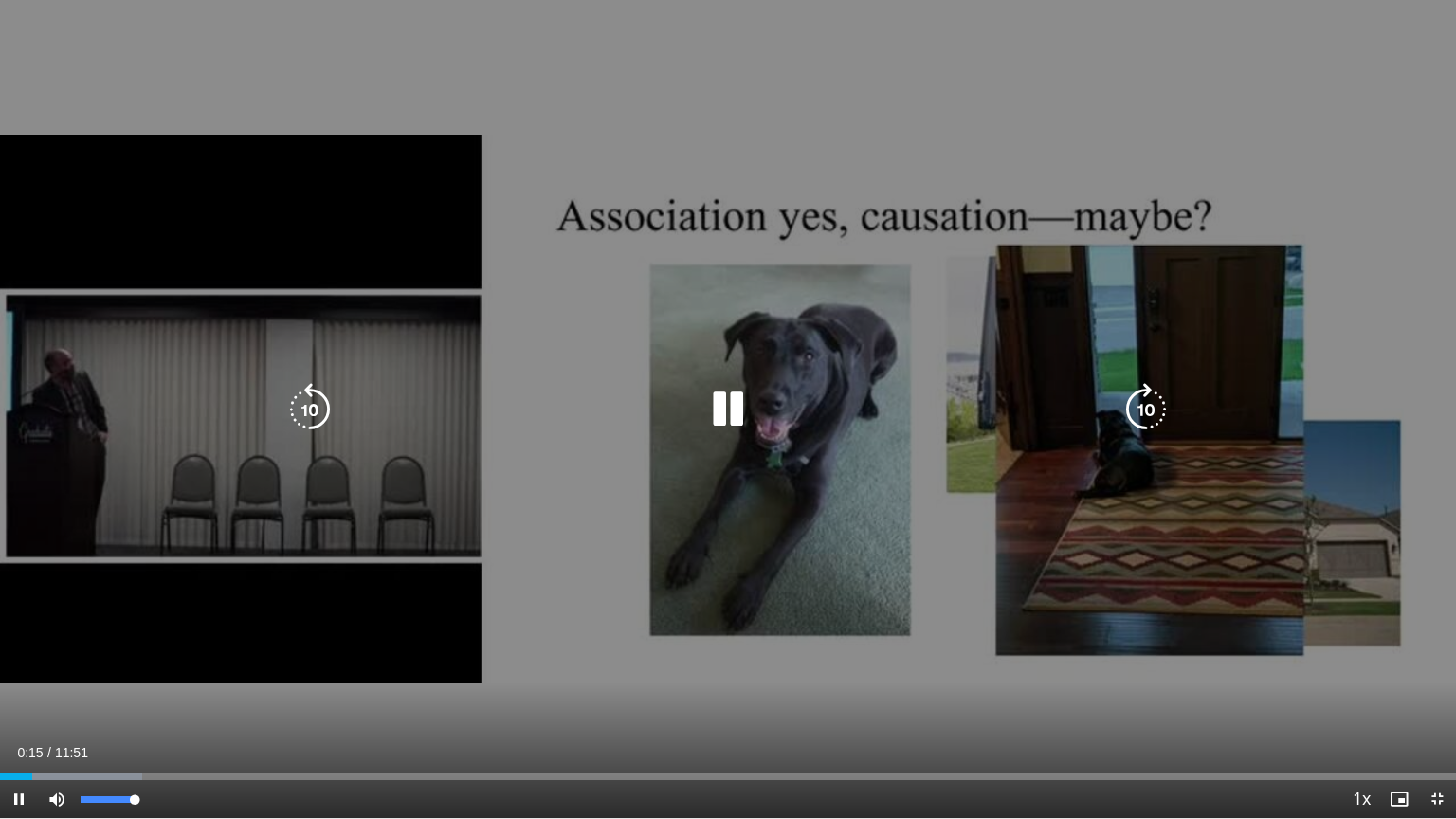 drag, startPoint x: 99, startPoint y: 793, endPoint x: 141, endPoint y: 795, distance: 42.047592 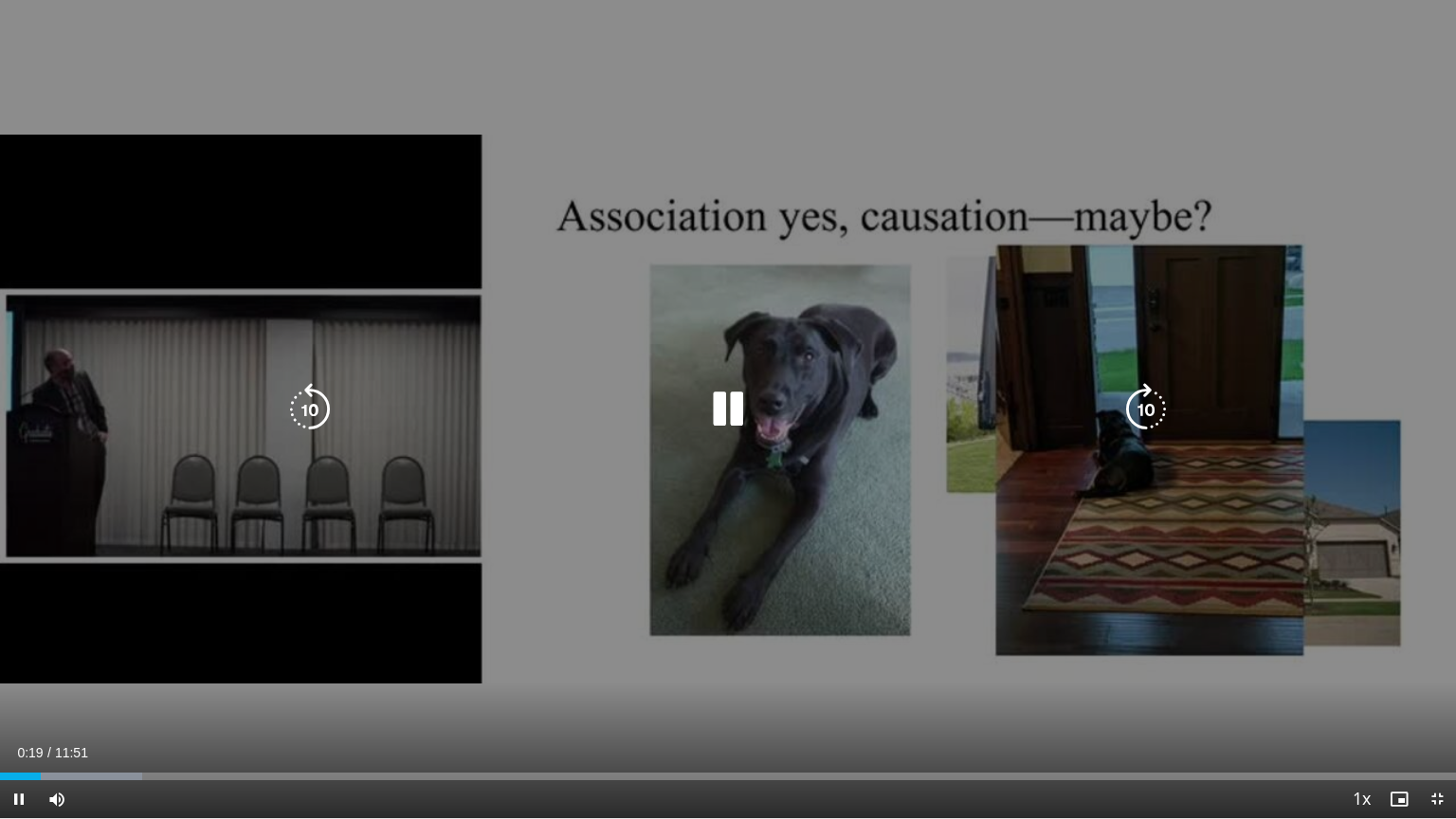 click on "10 seconds
Tap to unmute" at bounding box center [728, 409] 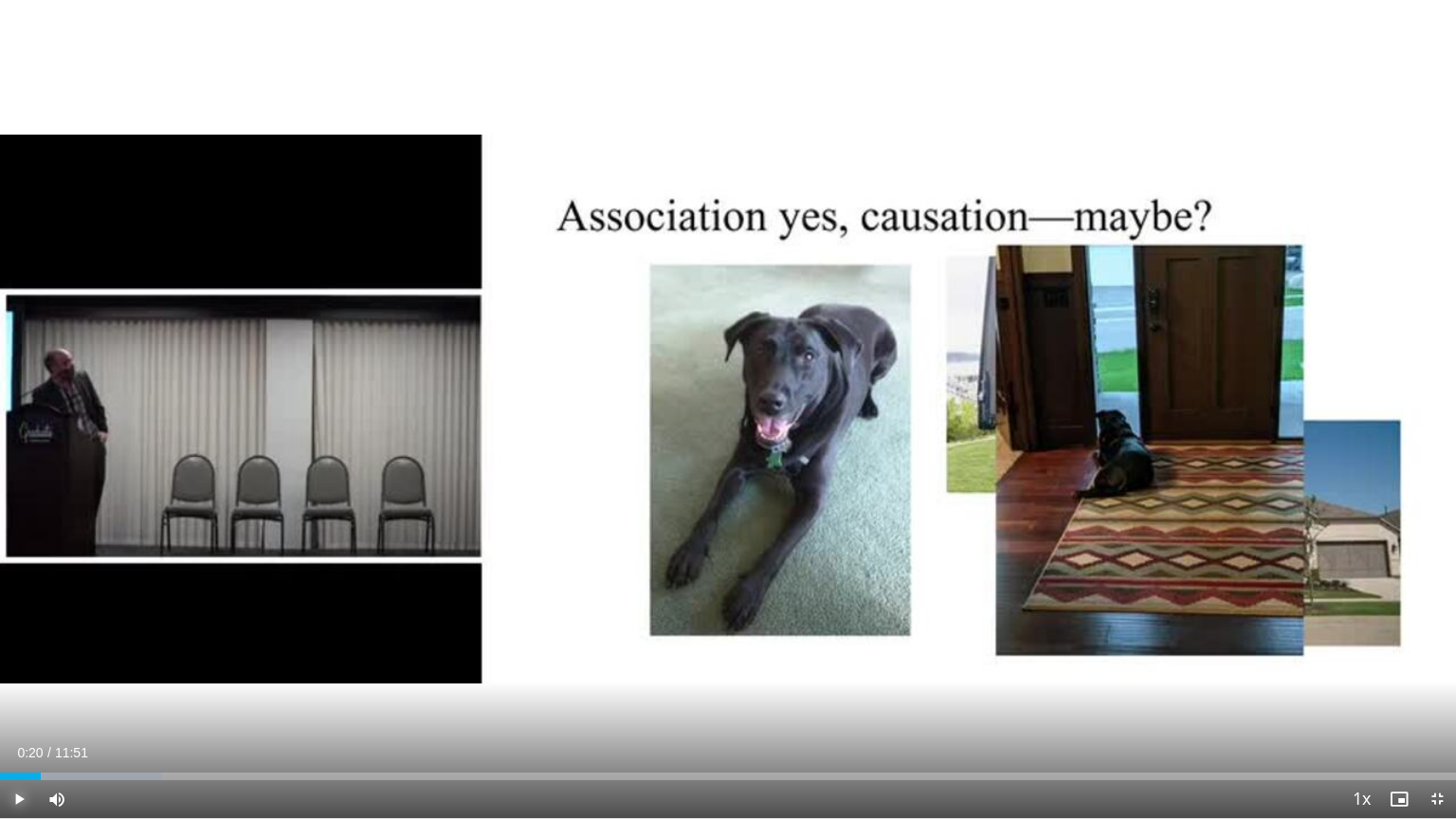 click at bounding box center [19, 799] 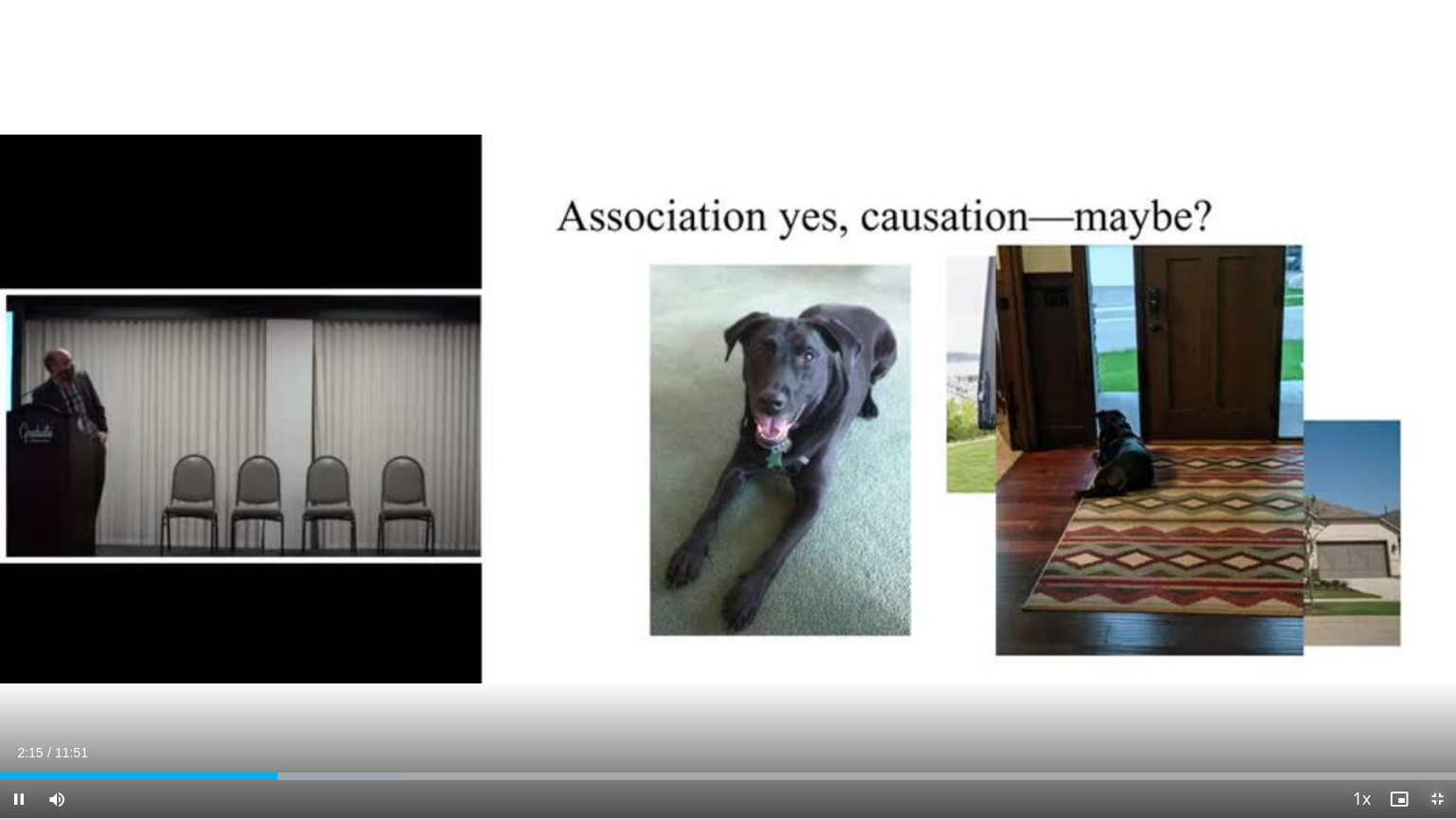 click at bounding box center [1437, 799] 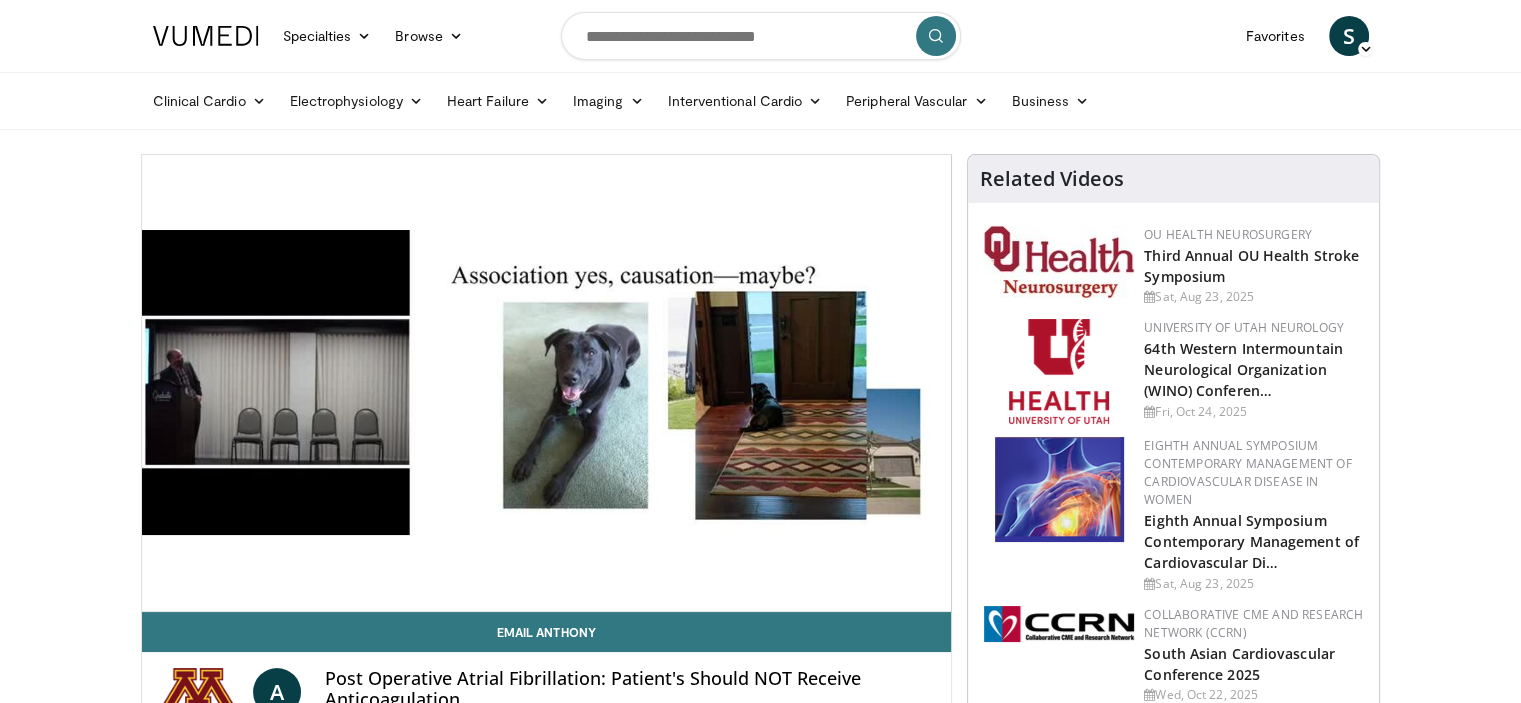 click on "Specialties
Adult & Family Medicine
Allergy, Asthma, Immunology
Anesthesiology
Cardiology
Dental
Dermatology
Endocrinology
Gastroenterology & Hepatology
General Surgery
Hematology & Oncology
Infectious Disease
Nephrology
Neurology
Neurosurgery
Obstetrics & Gynecology
Ophthalmology
Oral Maxillofacial
Orthopaedics
Otolaryngology
Pediatrics
Plastic Surgery
Podiatry
Psychiatry
Pulmonology
Radiation Oncology
Radiology
Rheumatology
Urology" at bounding box center [760, 1864] 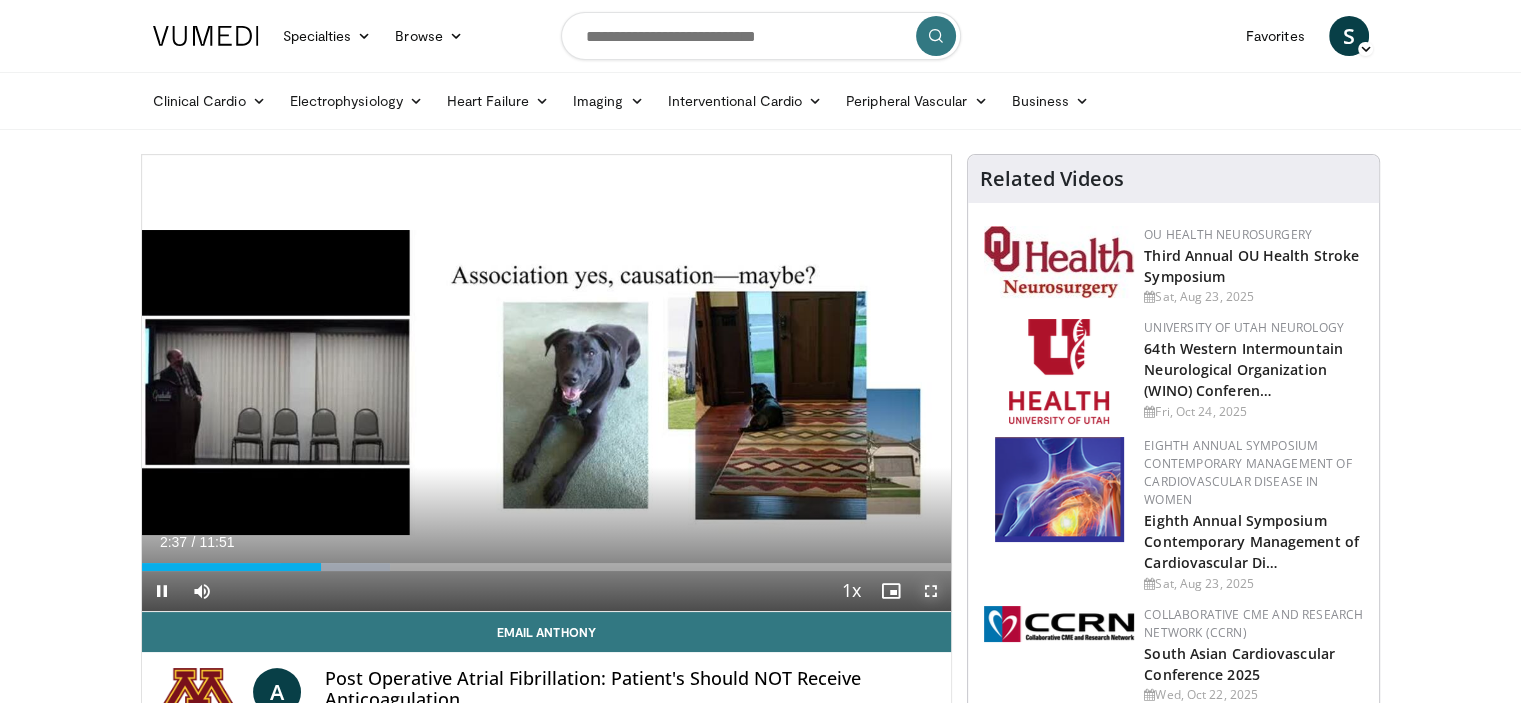 click at bounding box center (931, 591) 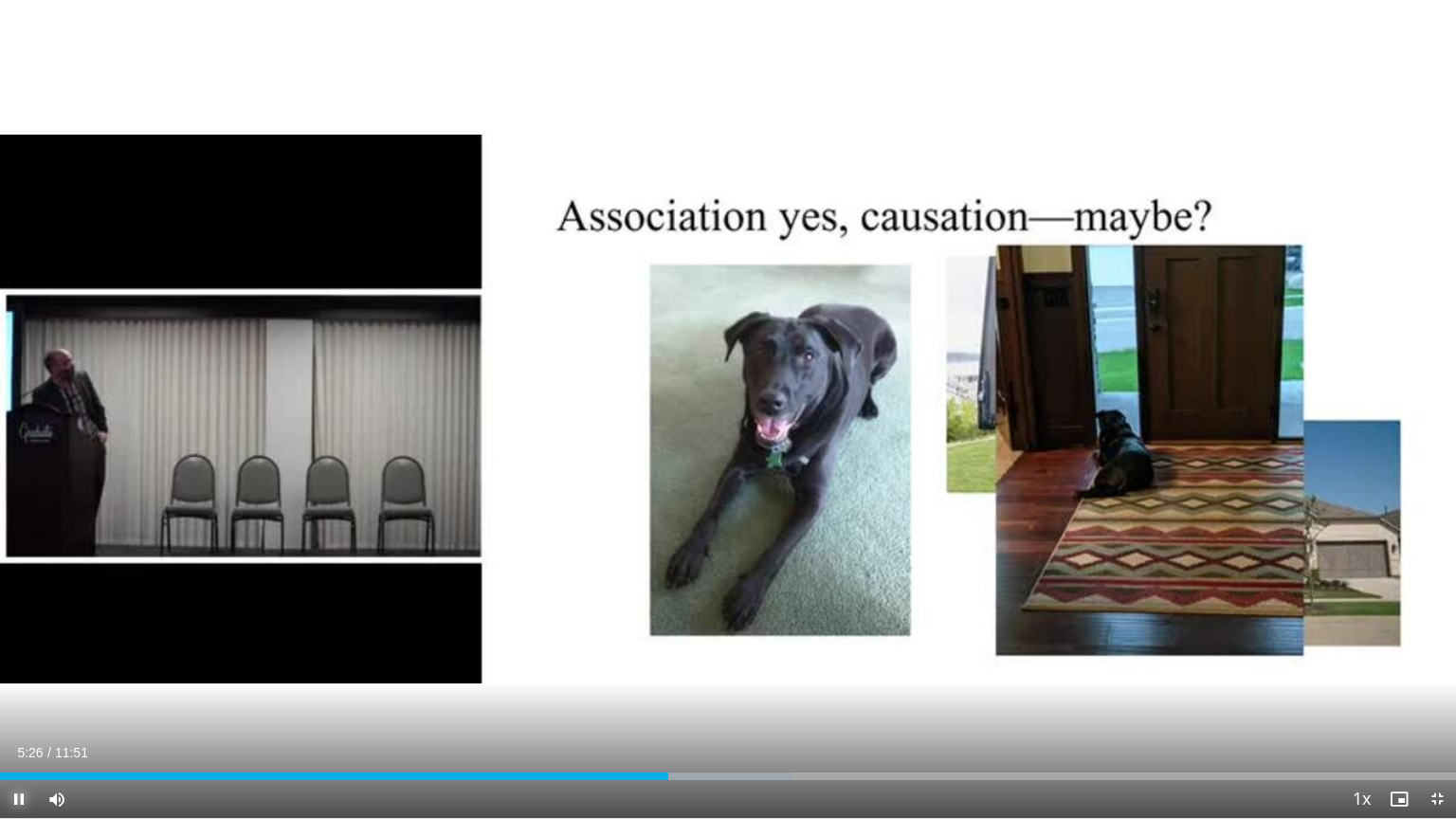 click at bounding box center (19, 799) 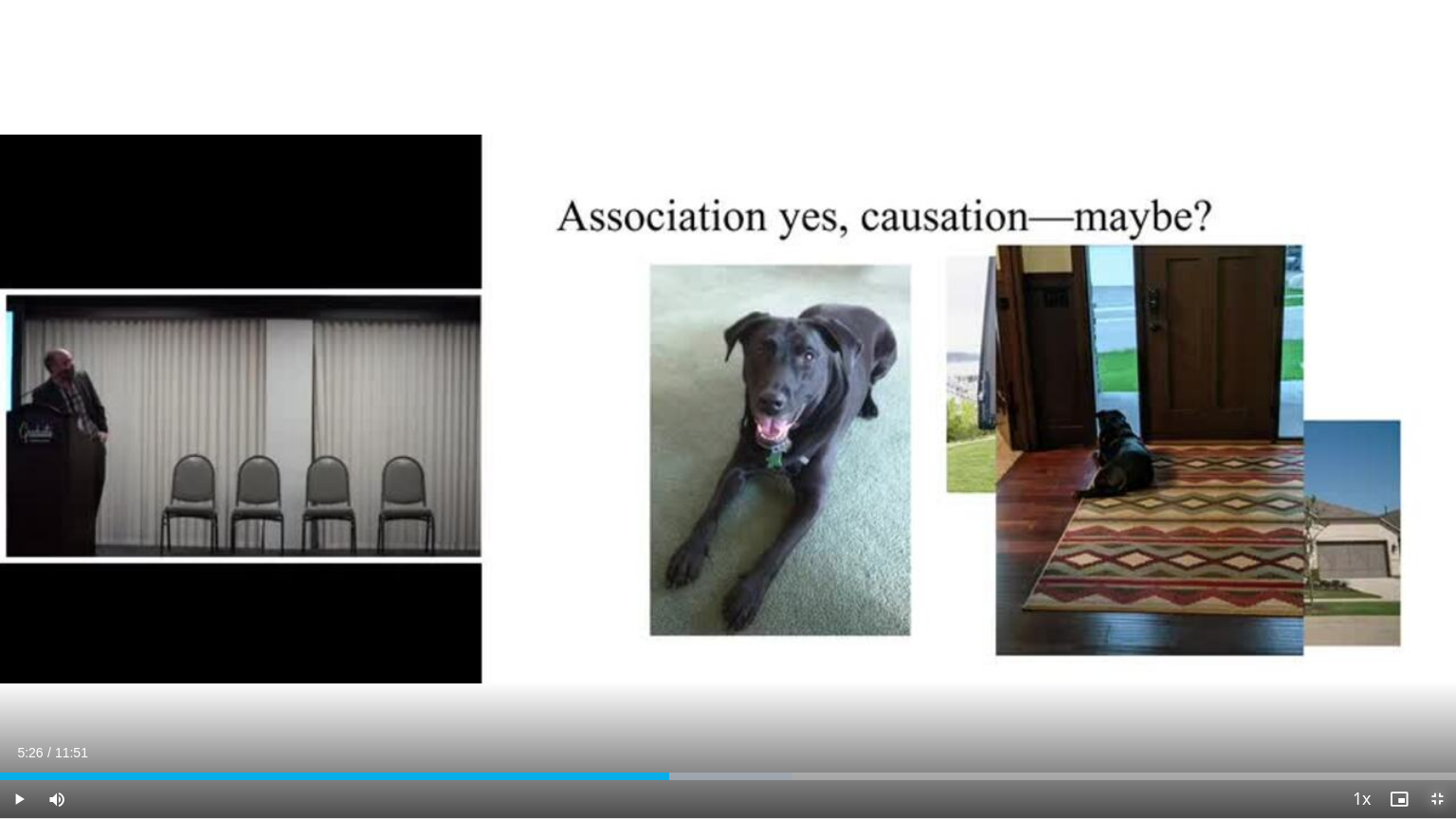 click at bounding box center [1437, 799] 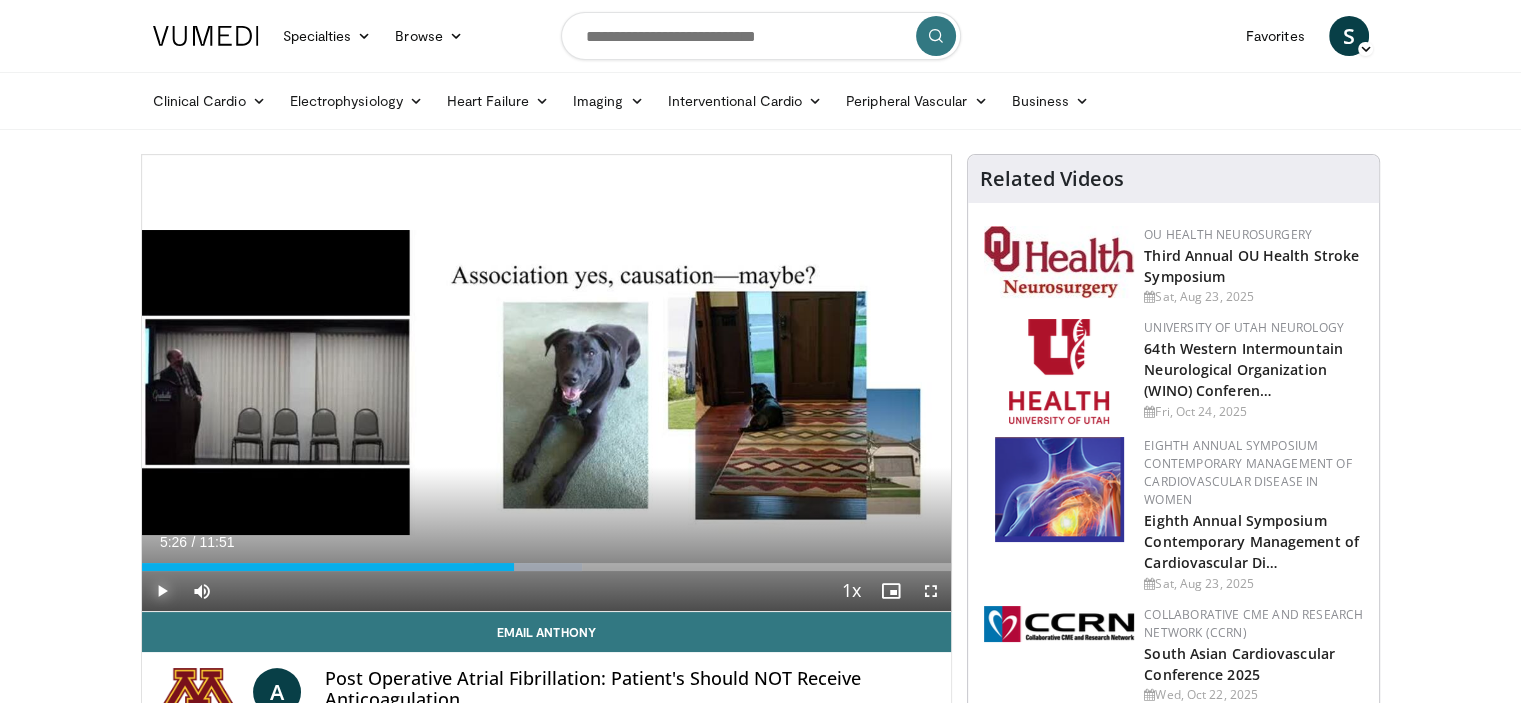 click at bounding box center [162, 591] 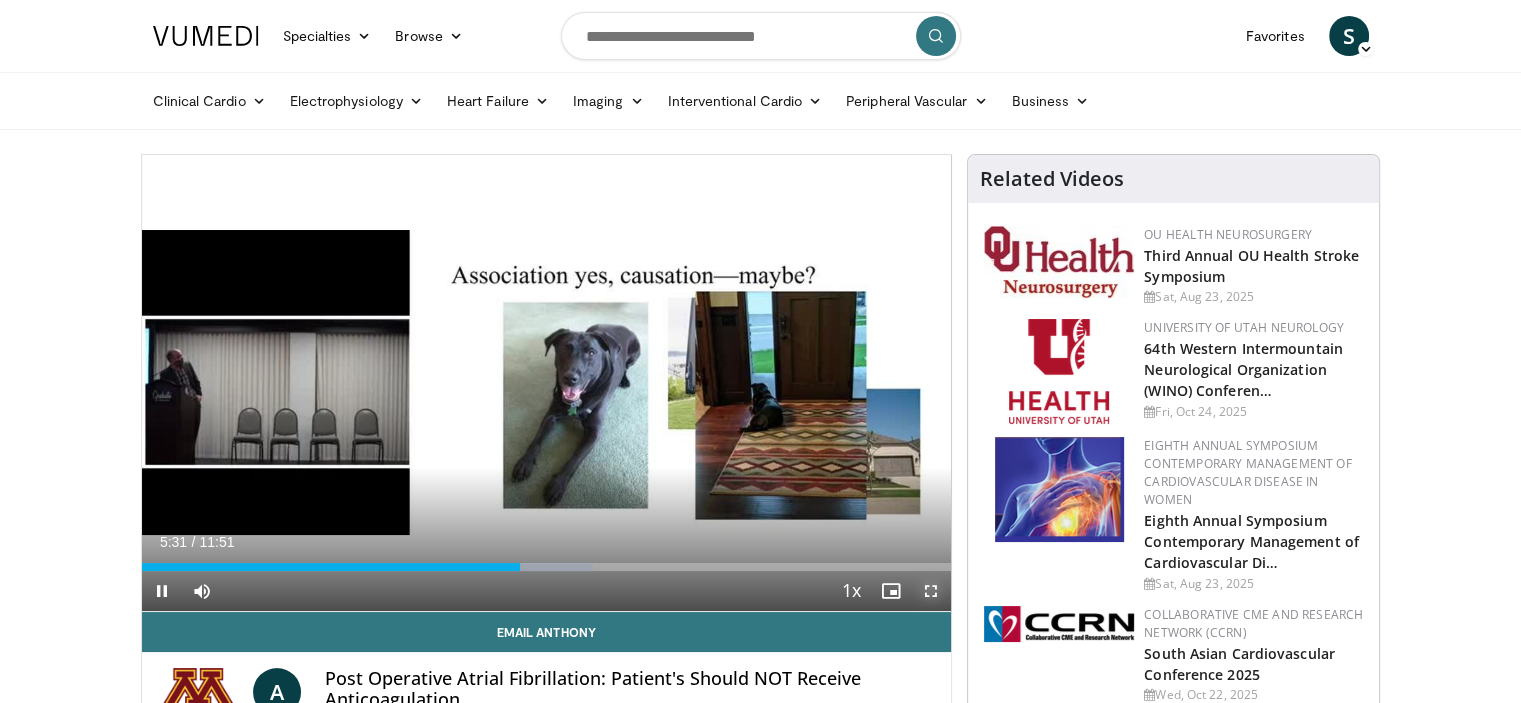 click at bounding box center (931, 591) 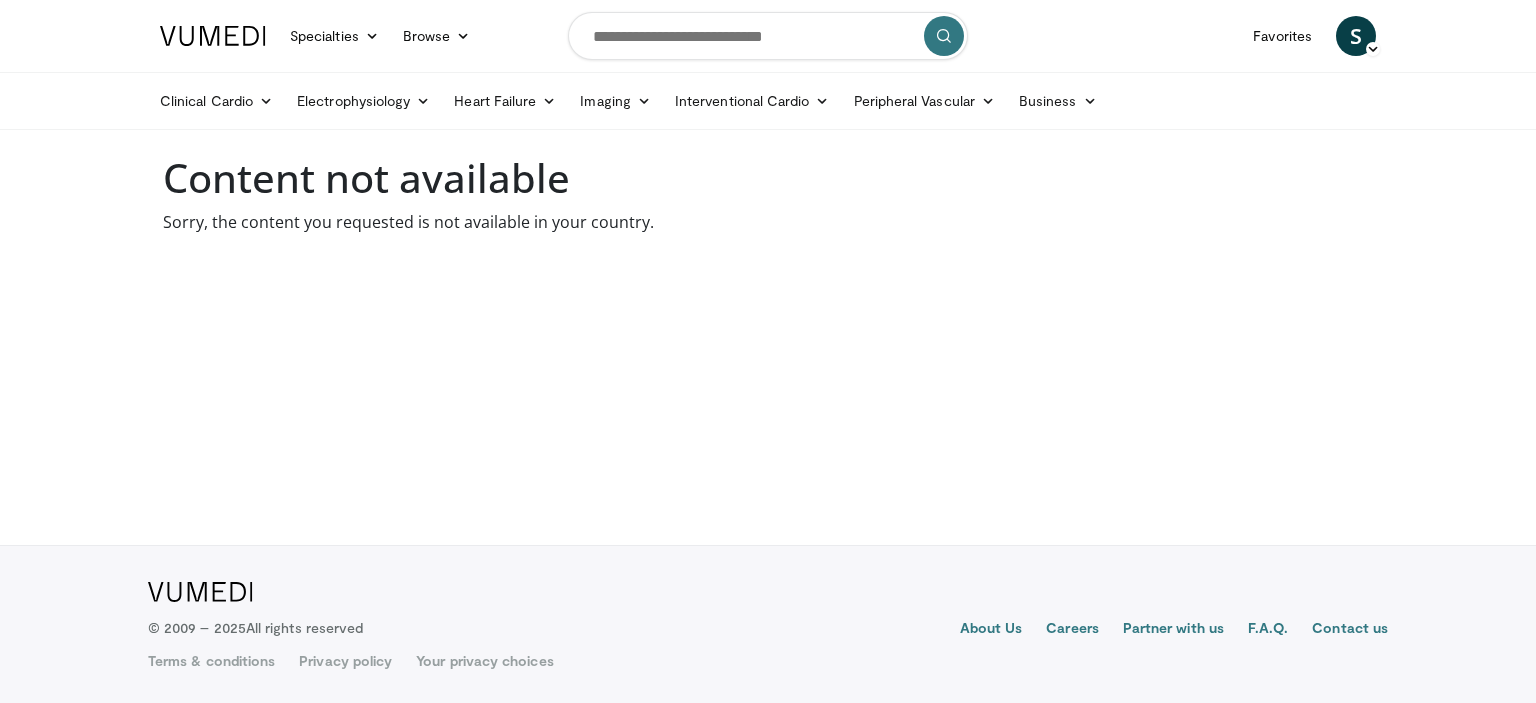 scroll, scrollTop: 0, scrollLeft: 0, axis: both 